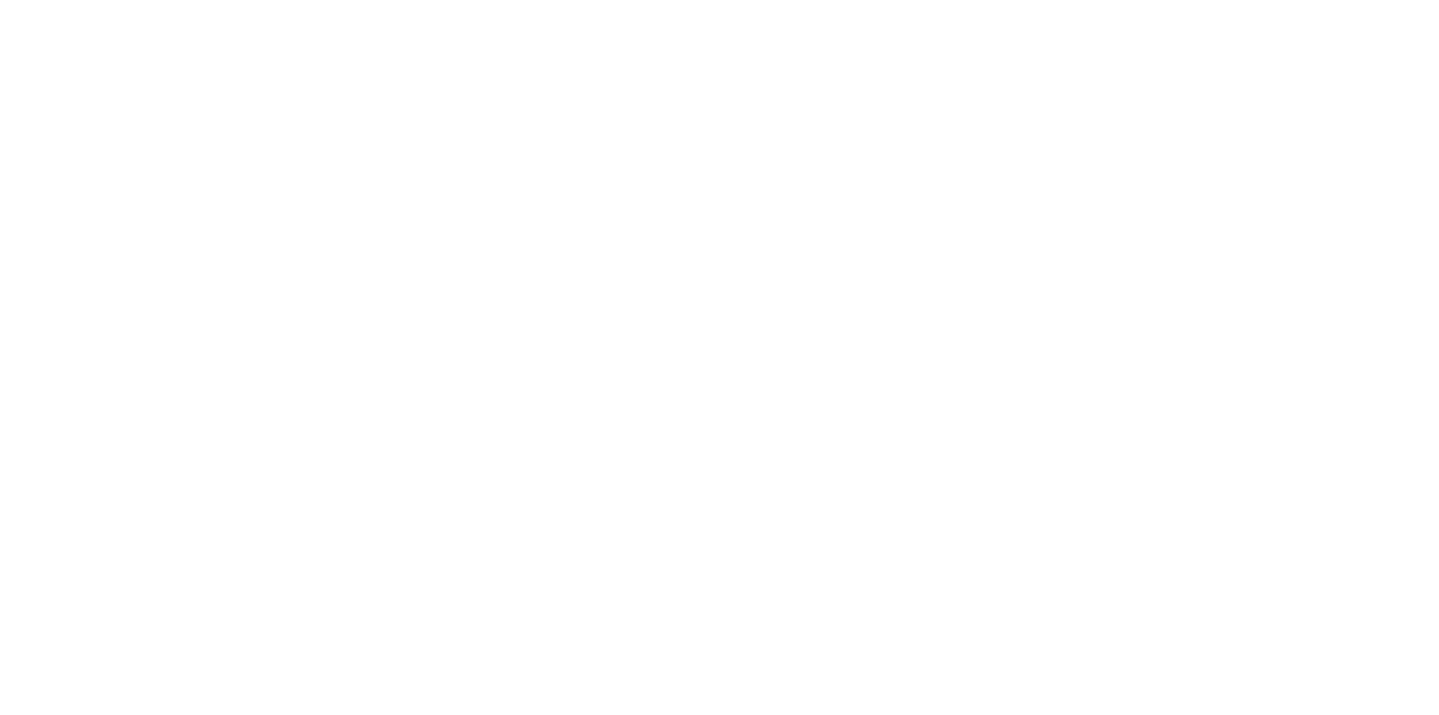 scroll, scrollTop: 0, scrollLeft: 0, axis: both 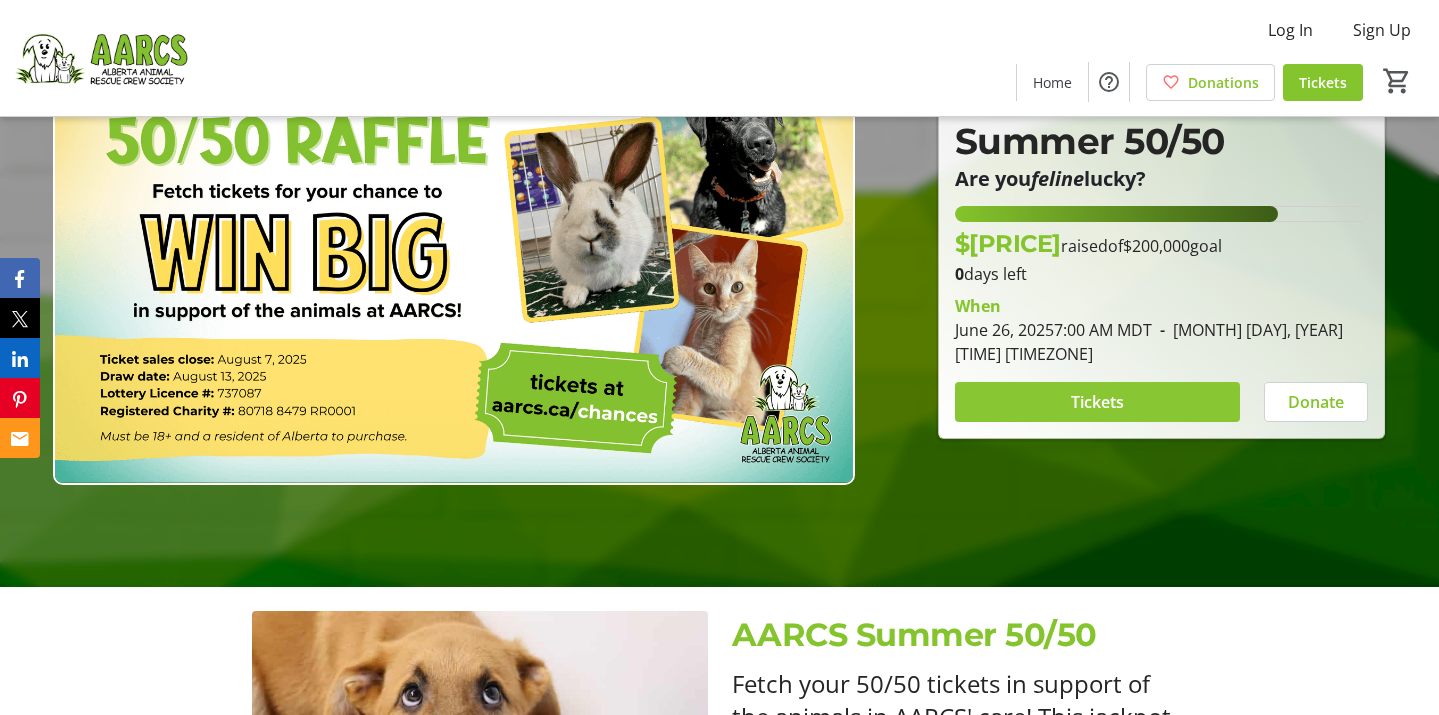 click at bounding box center (1098, 402) 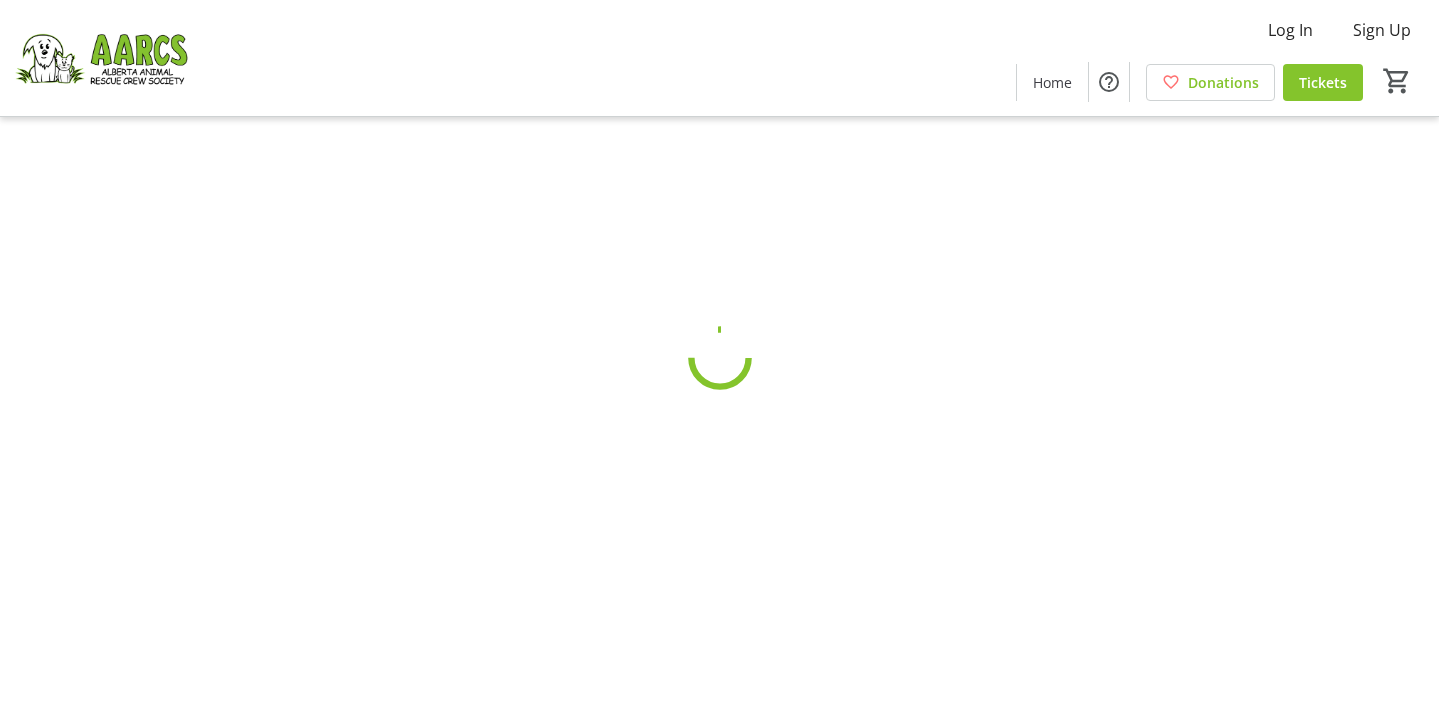scroll, scrollTop: 0, scrollLeft: 0, axis: both 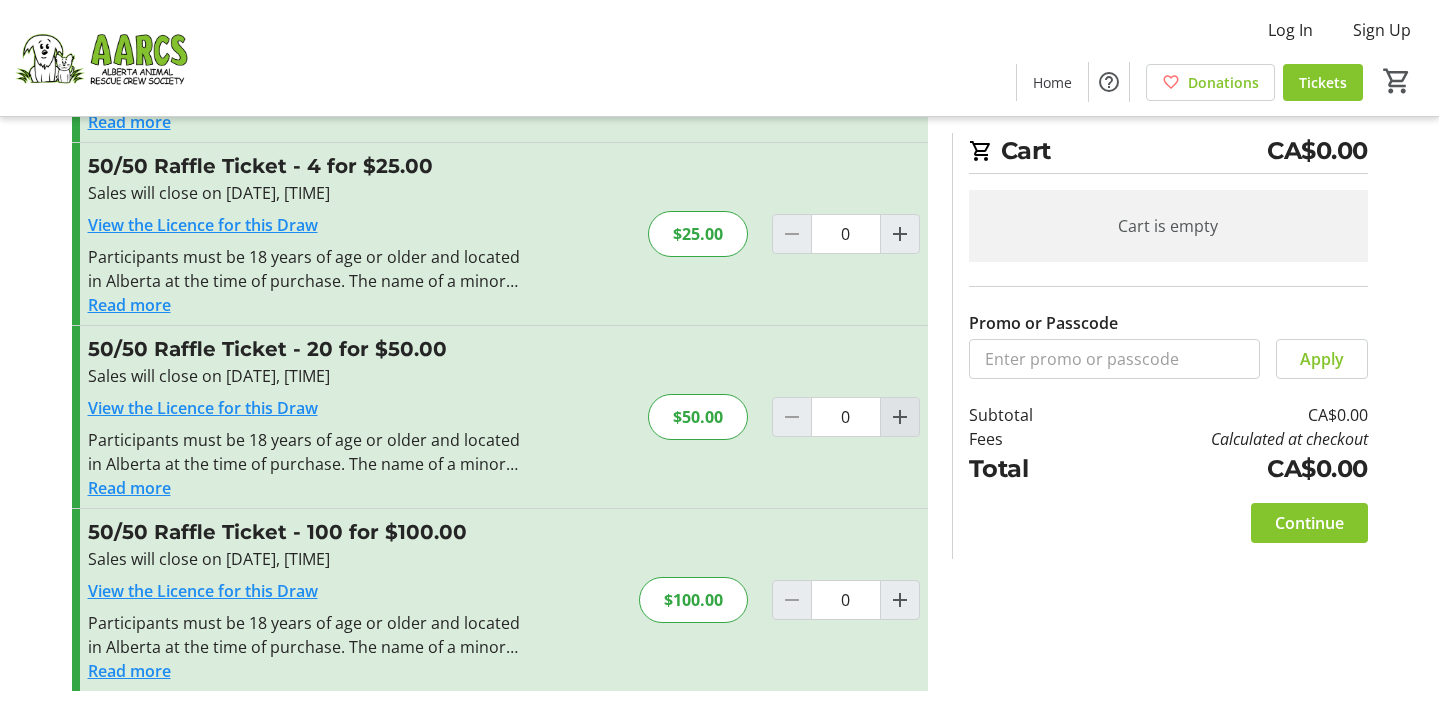 click 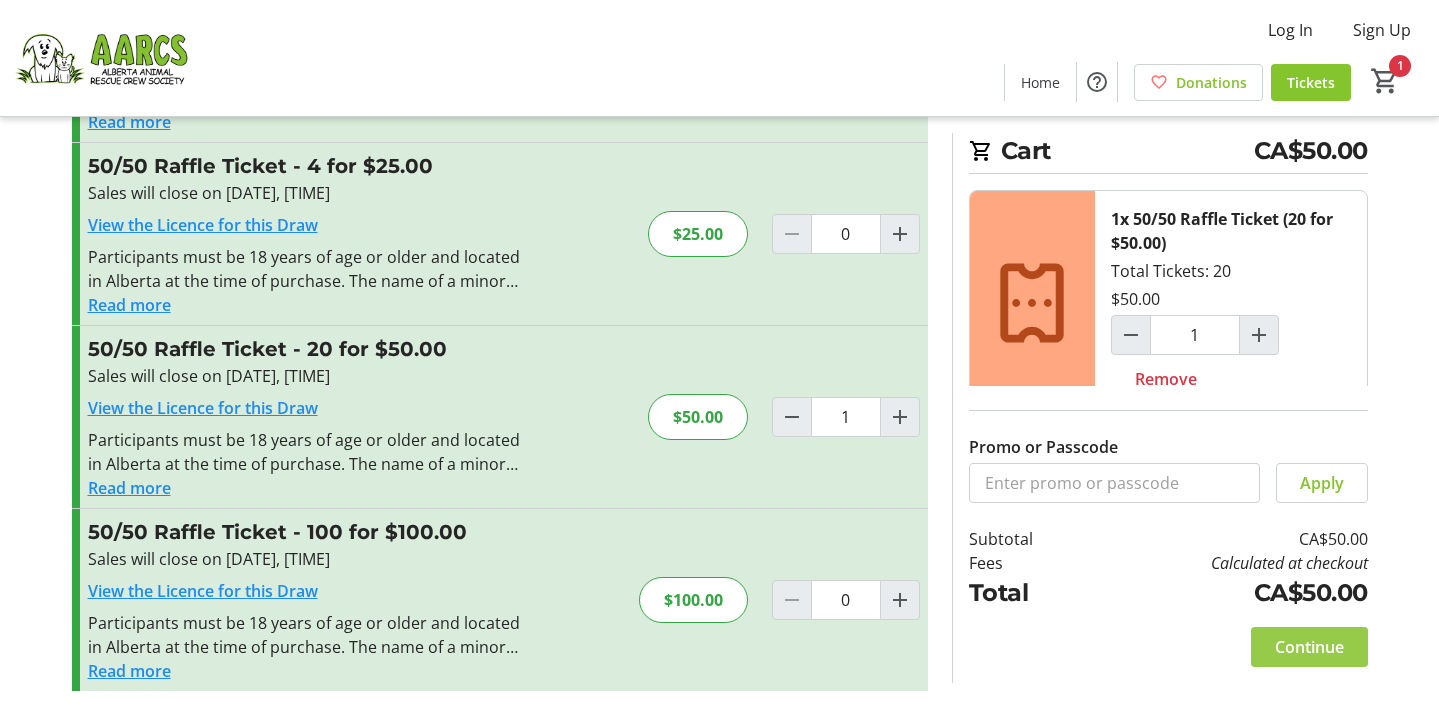 click 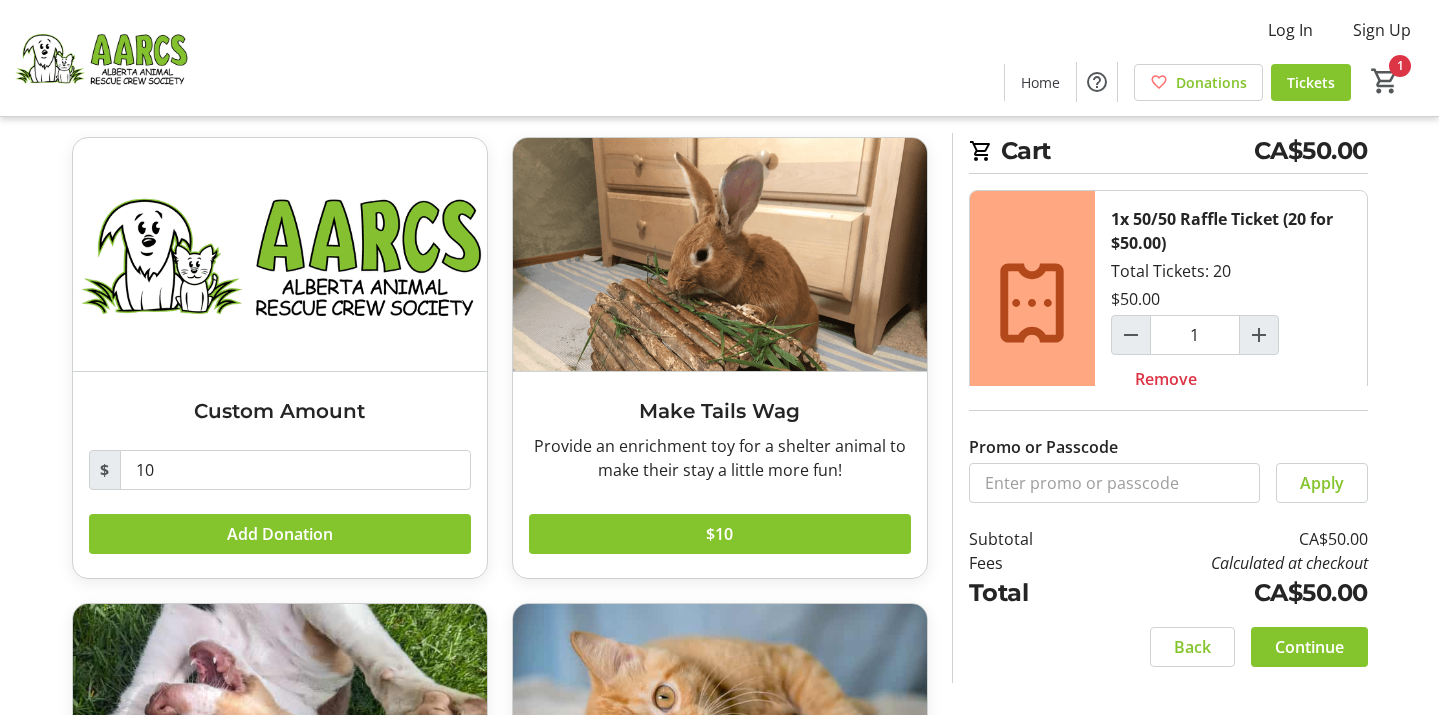 scroll, scrollTop: 91, scrollLeft: 0, axis: vertical 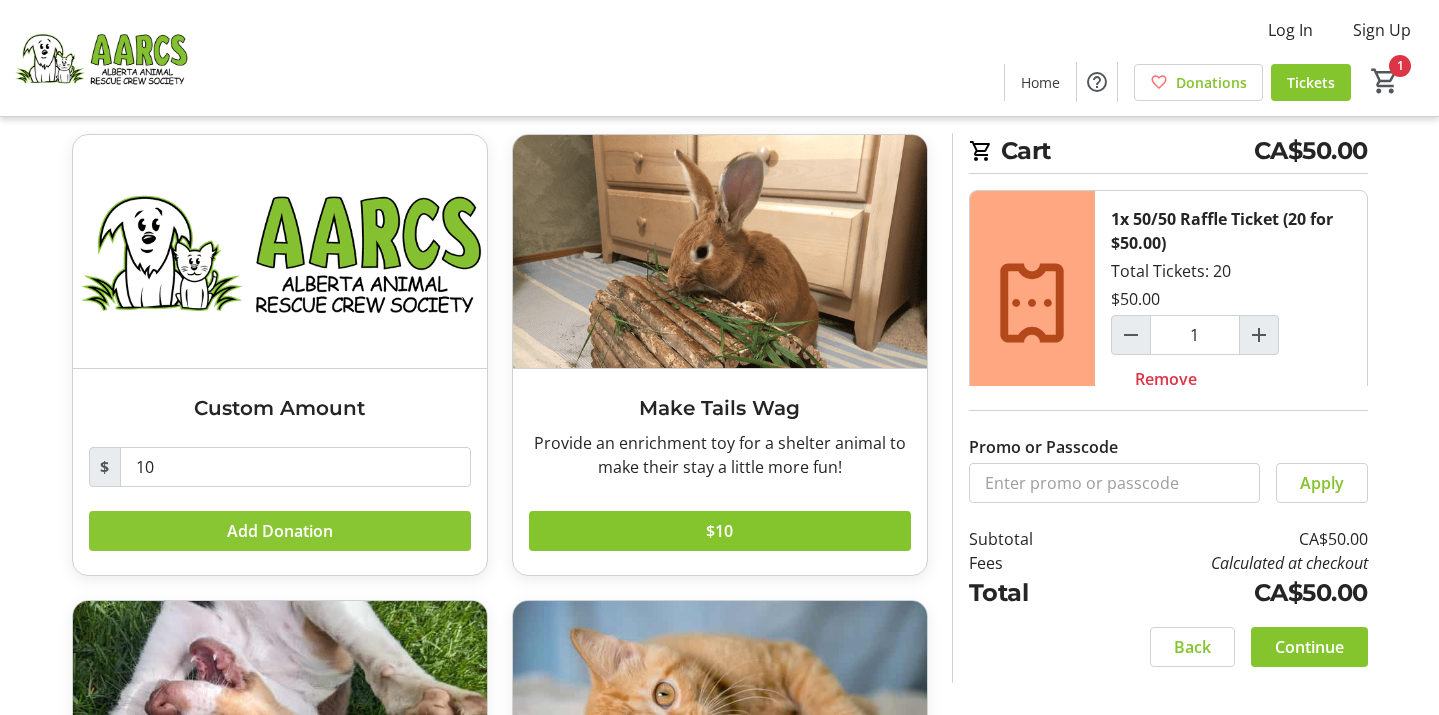 click 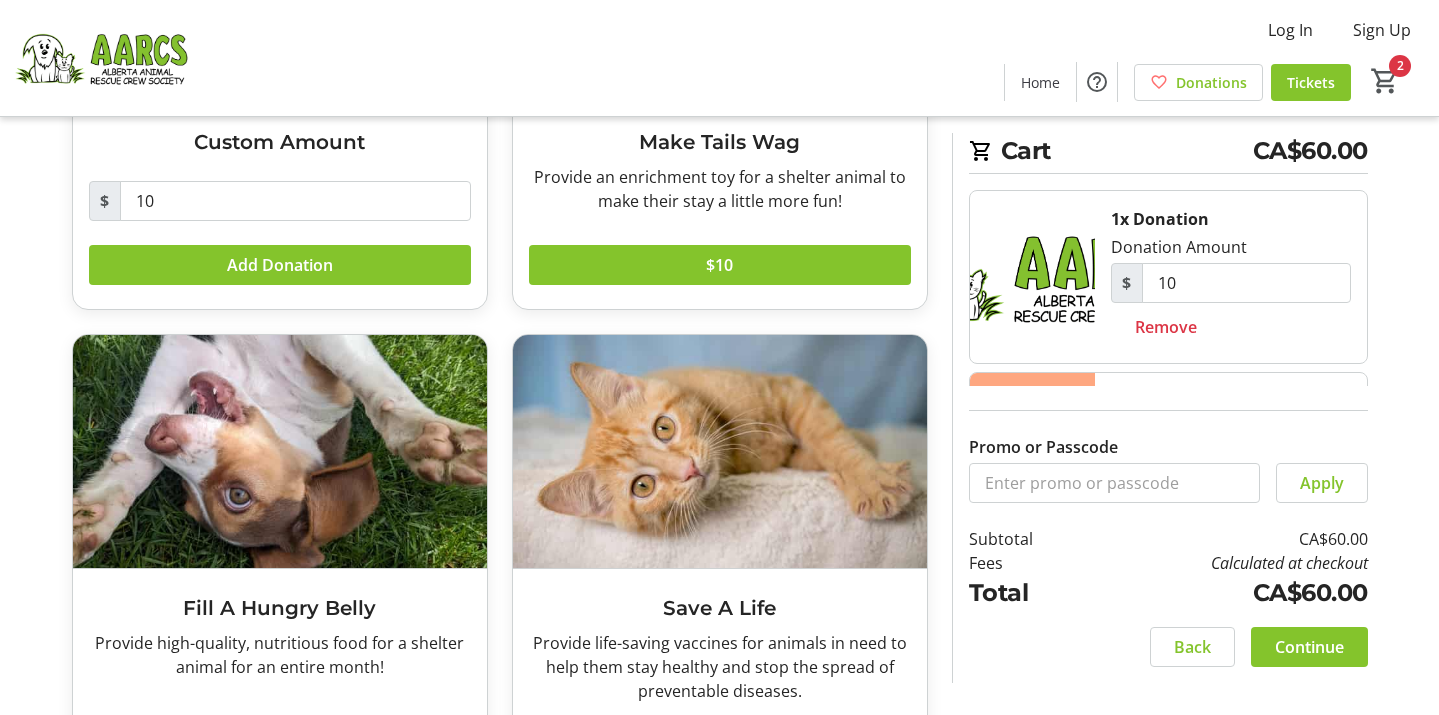 scroll, scrollTop: 360, scrollLeft: 0, axis: vertical 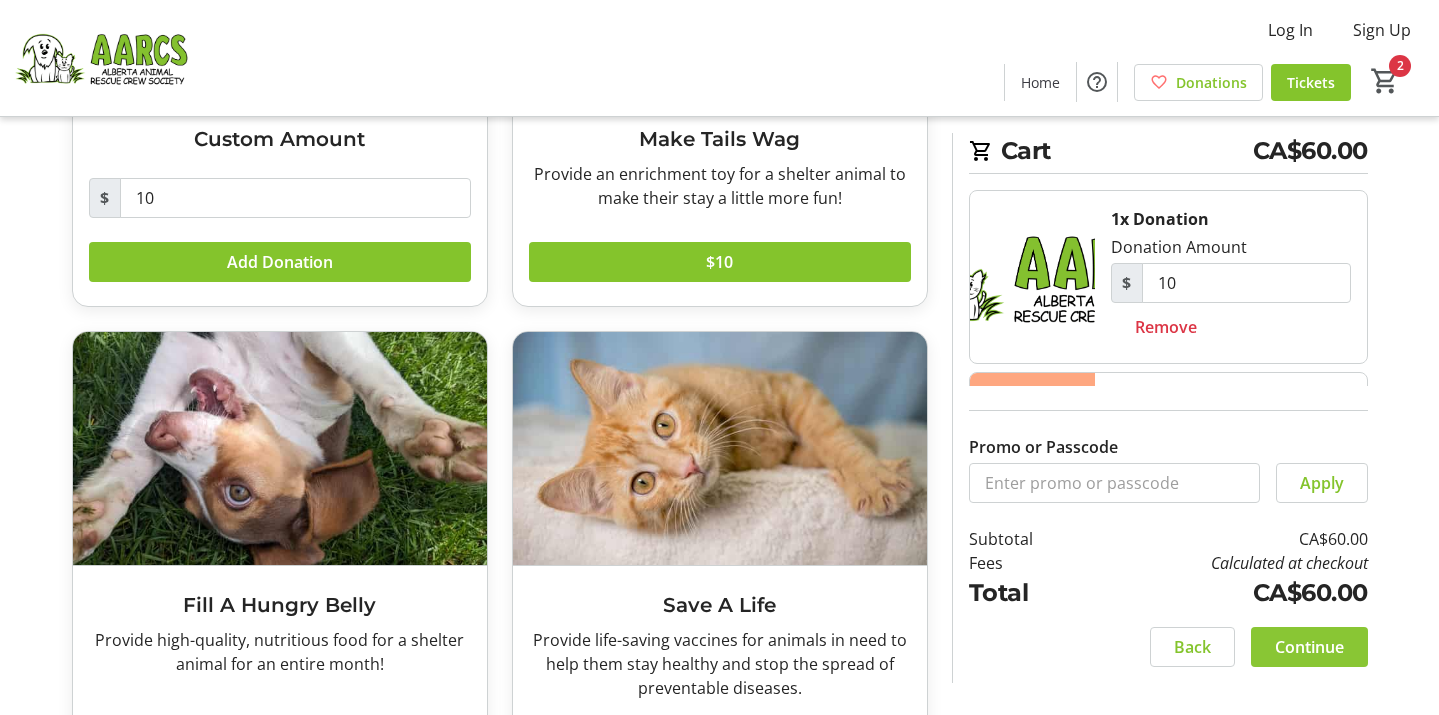 click on "Continue" 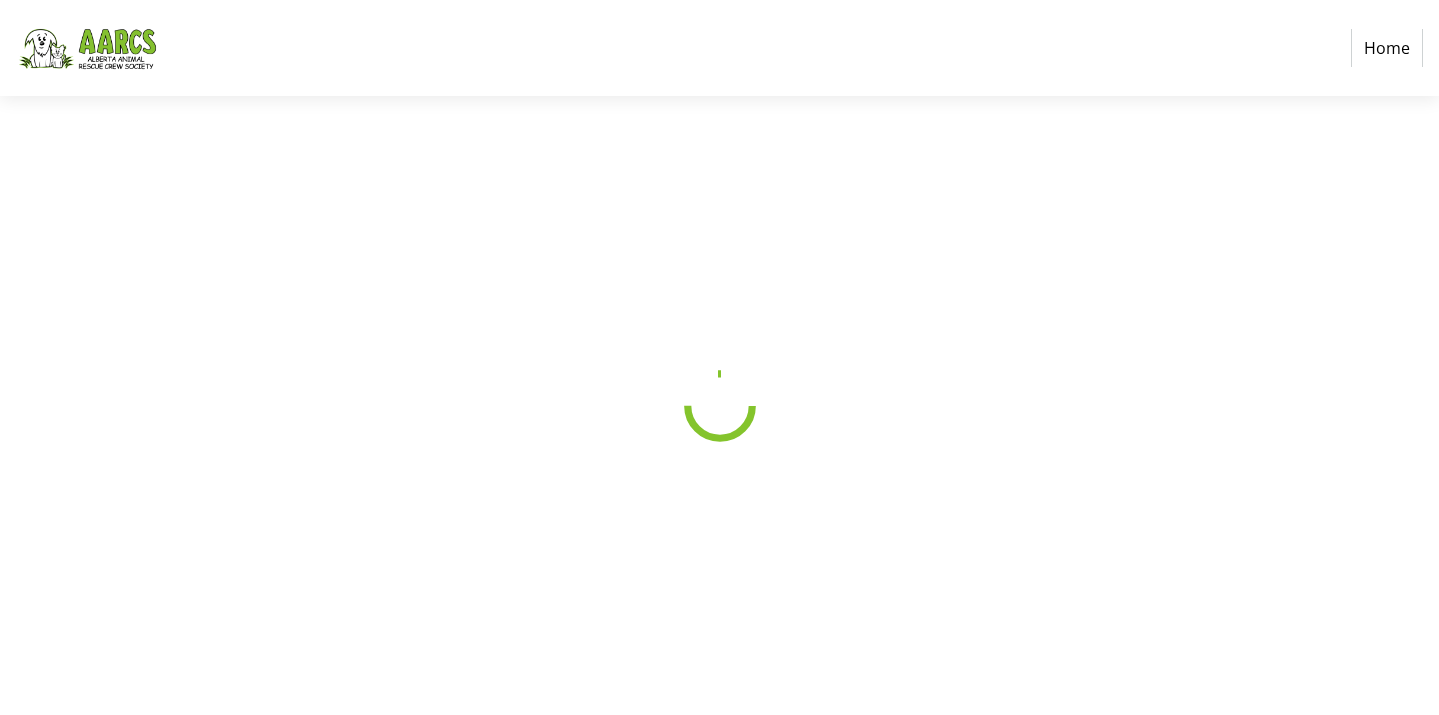 scroll, scrollTop: 0, scrollLeft: 0, axis: both 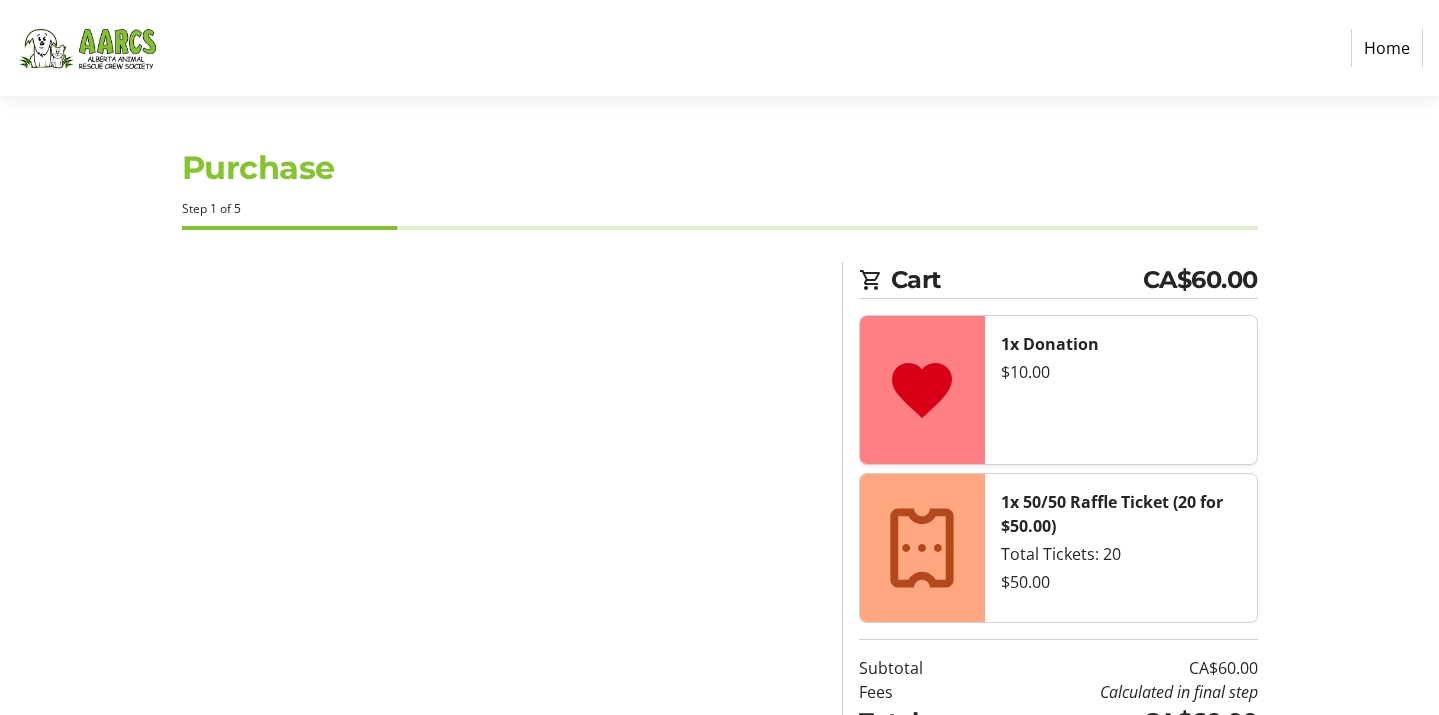select on "CA" 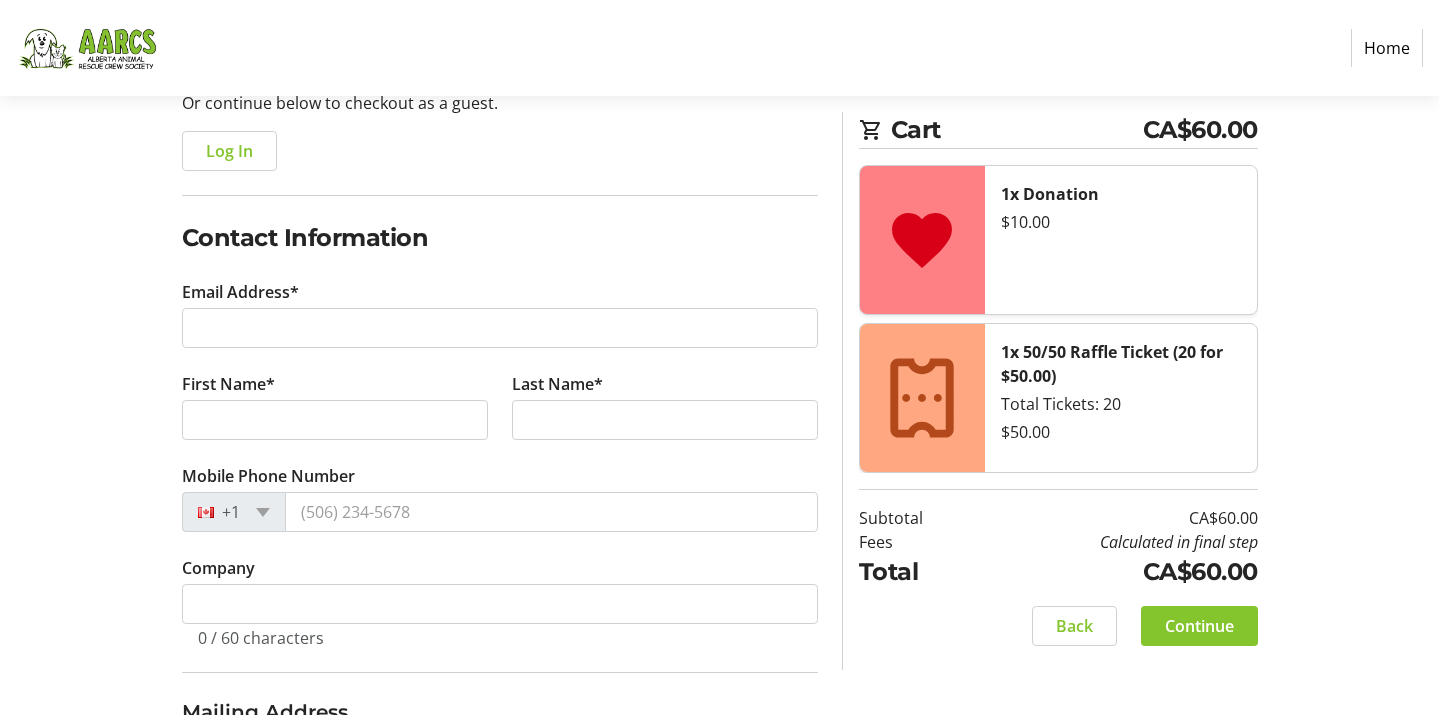 scroll, scrollTop: 241, scrollLeft: 0, axis: vertical 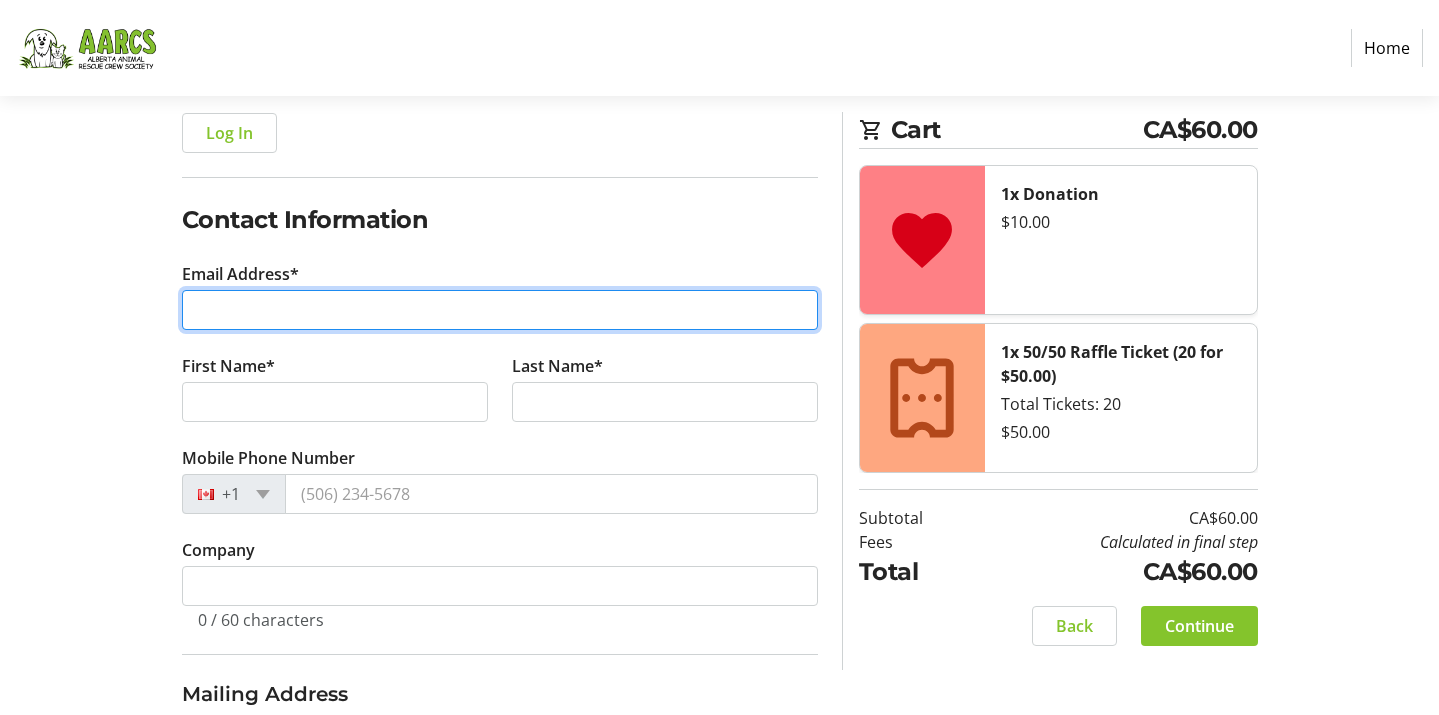 click on "Email Address*" at bounding box center (500, 310) 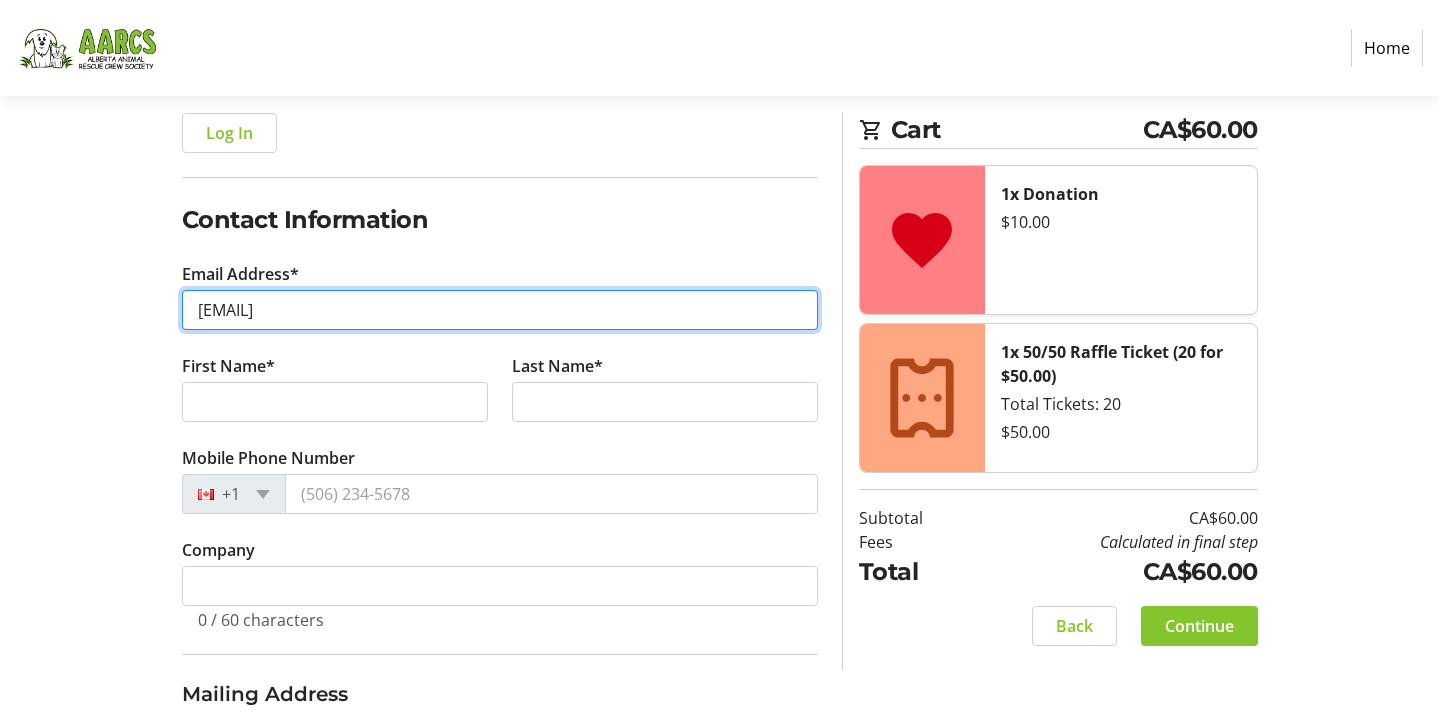 type on "[EMAIL]" 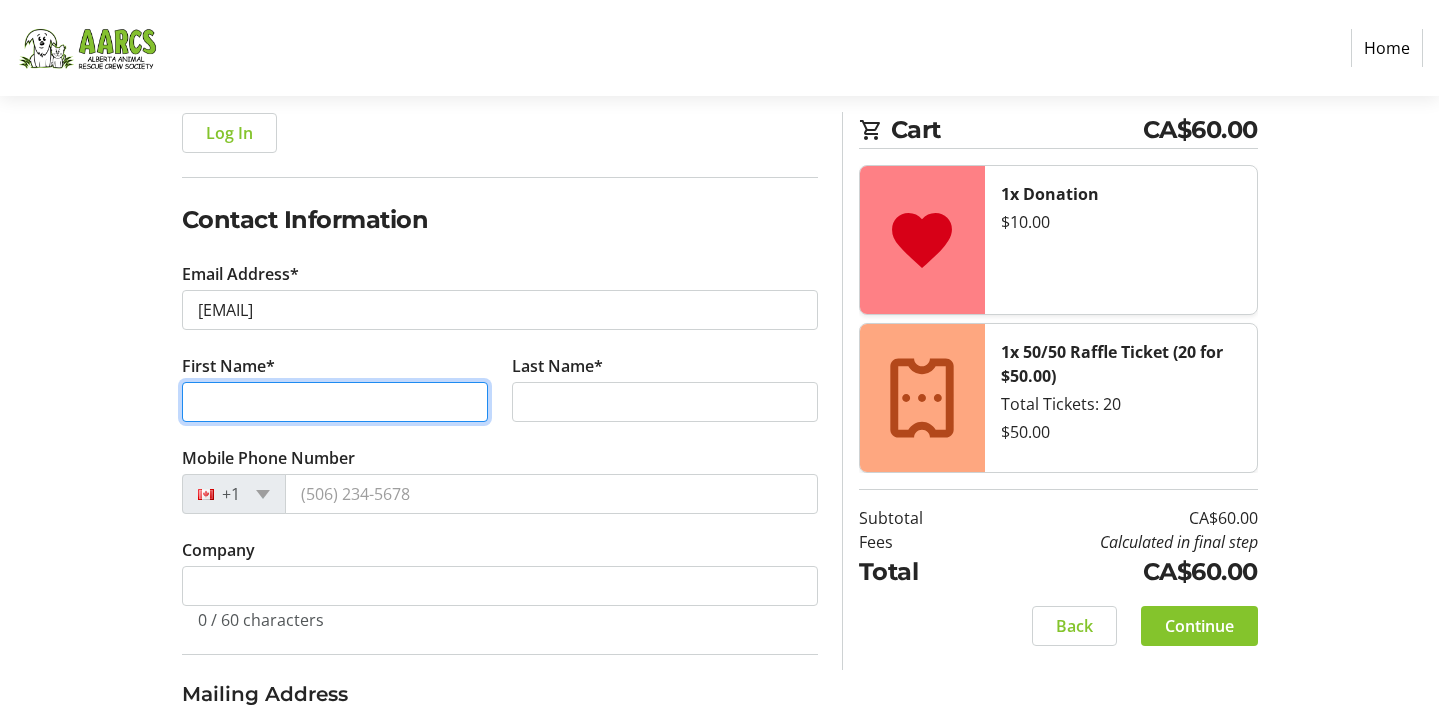 click on "First Name*" at bounding box center (335, 402) 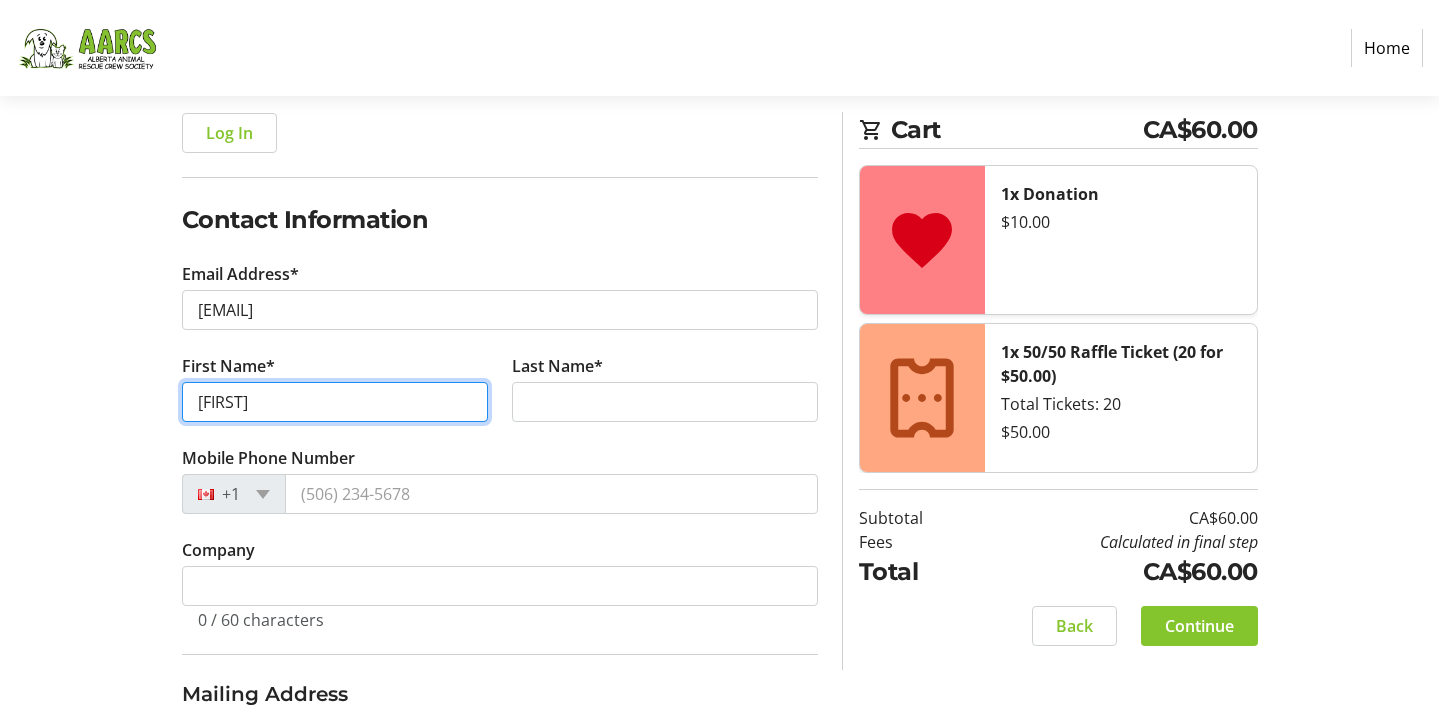 type on "[FIRST]" 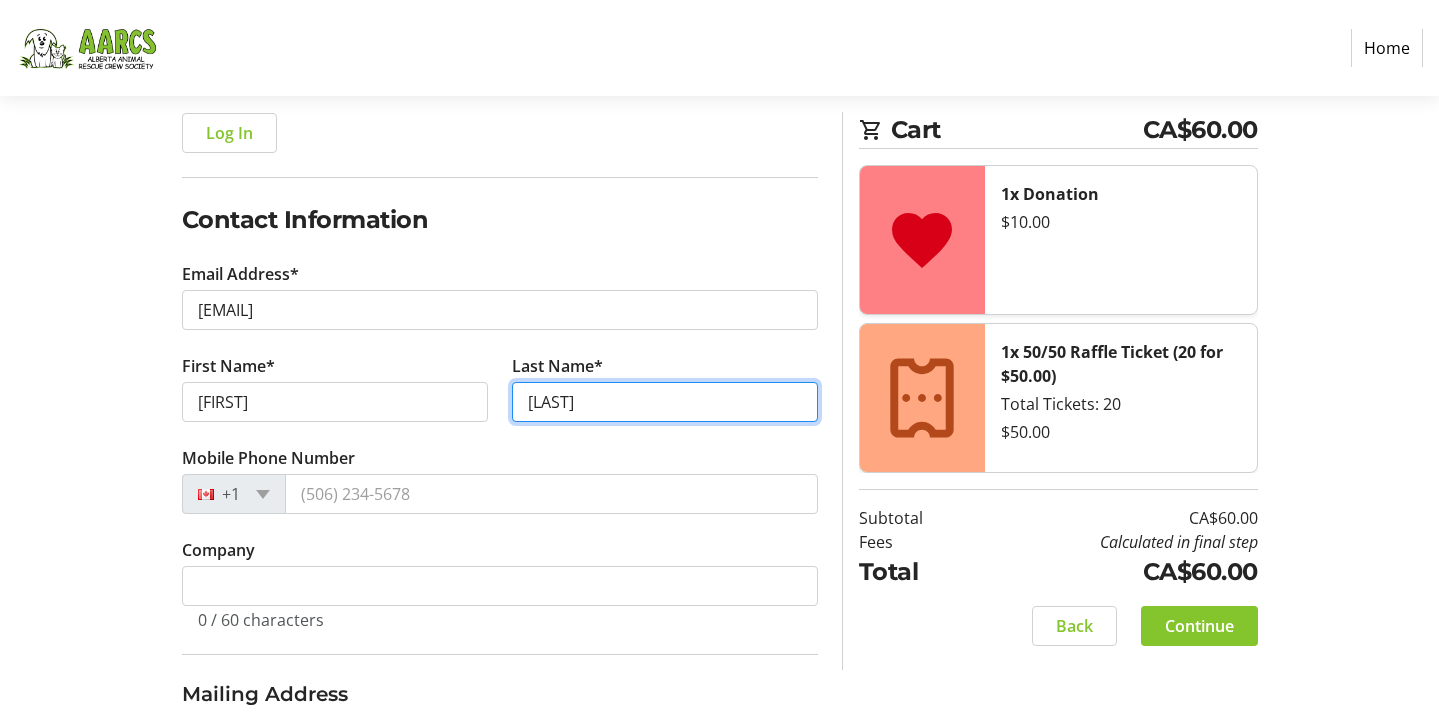 type on "[LAST]" 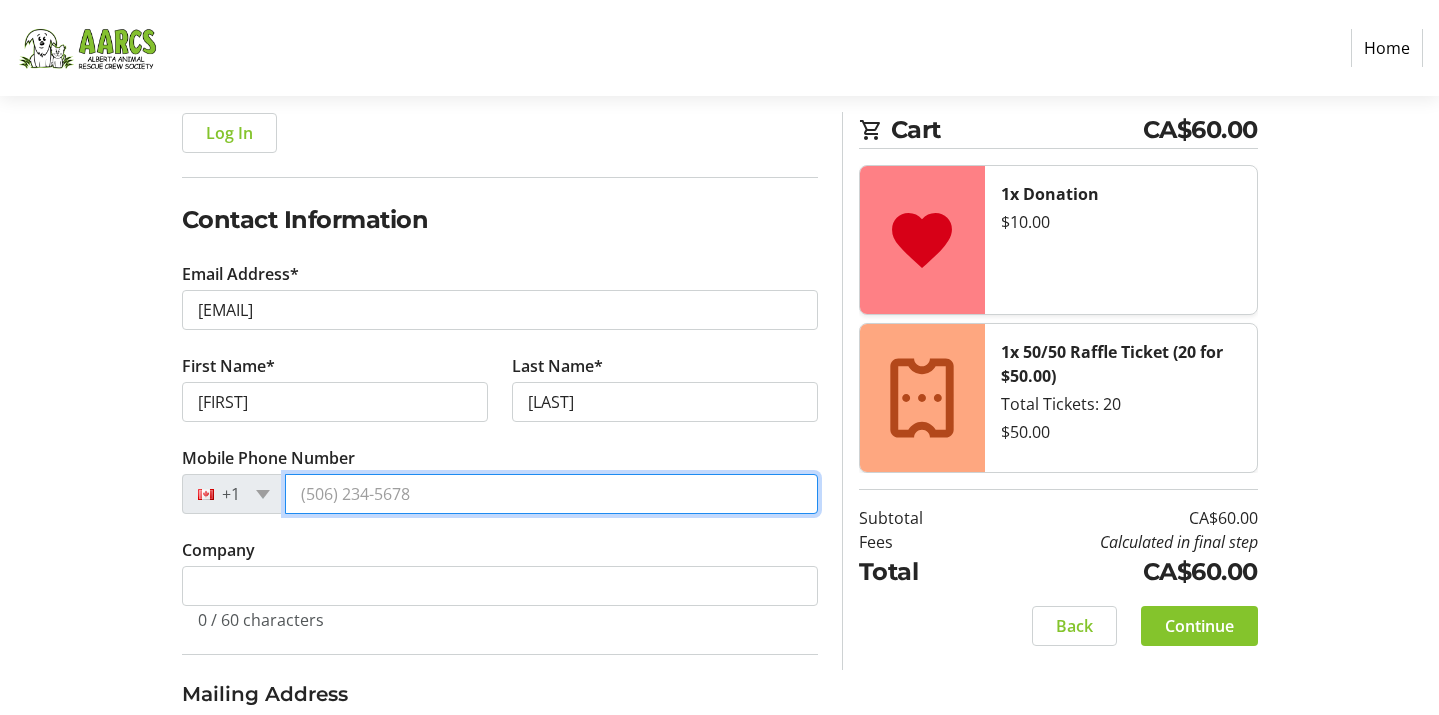 click on "Mobile Phone Number" at bounding box center [551, 494] 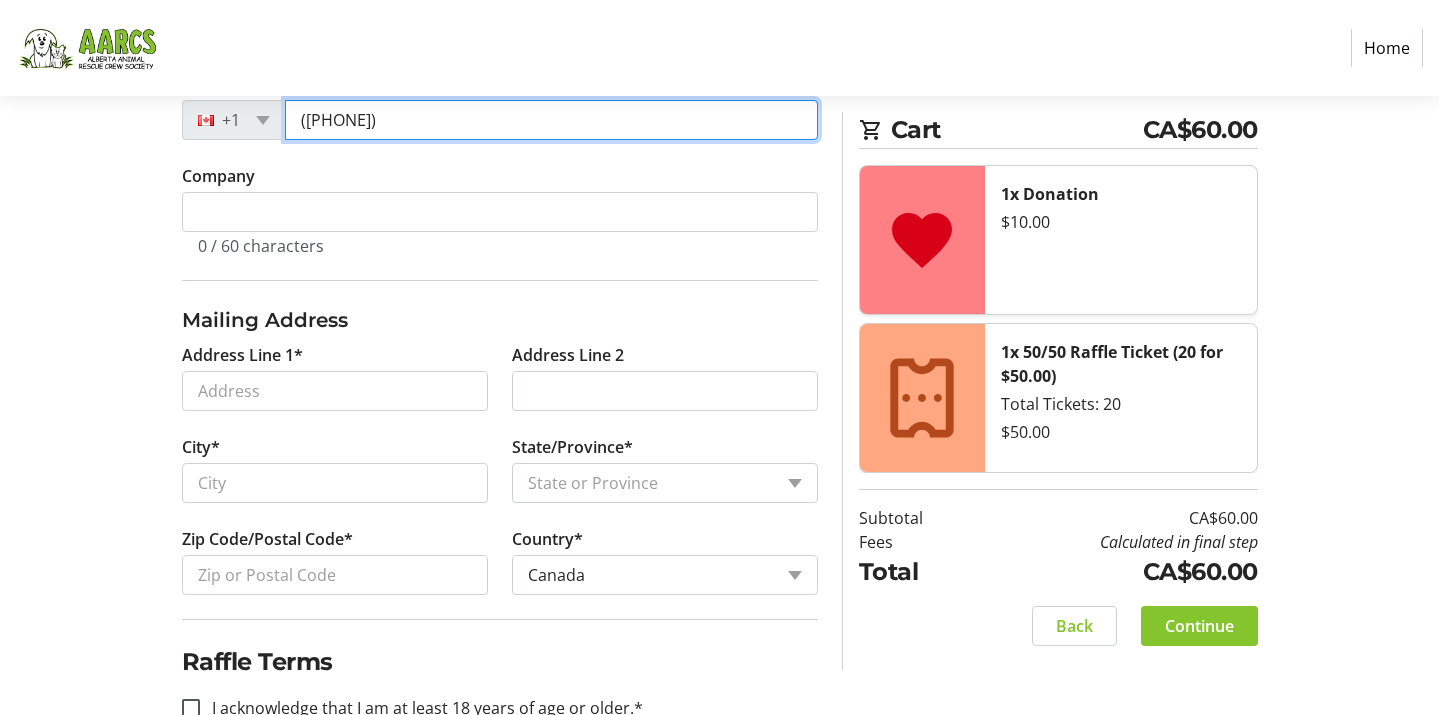 scroll, scrollTop: 622, scrollLeft: 0, axis: vertical 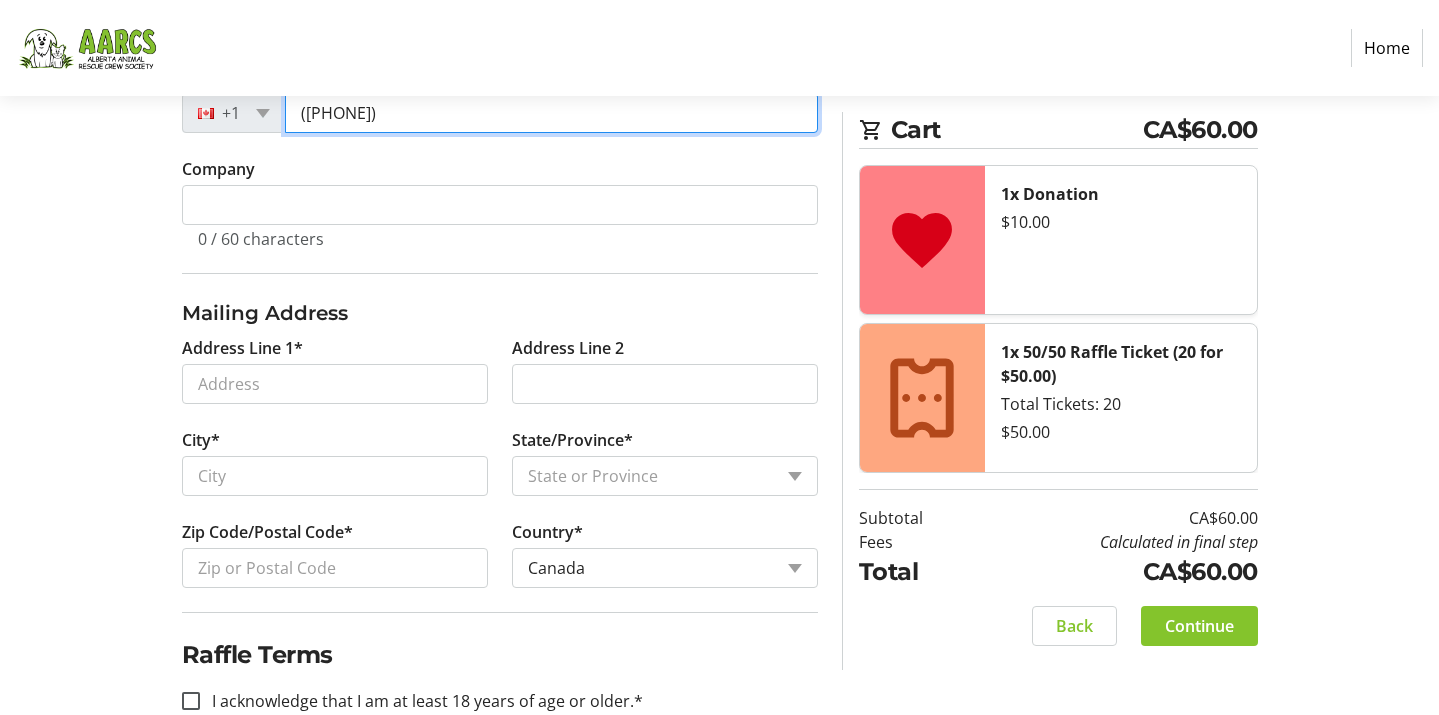 type on "([PHONE])" 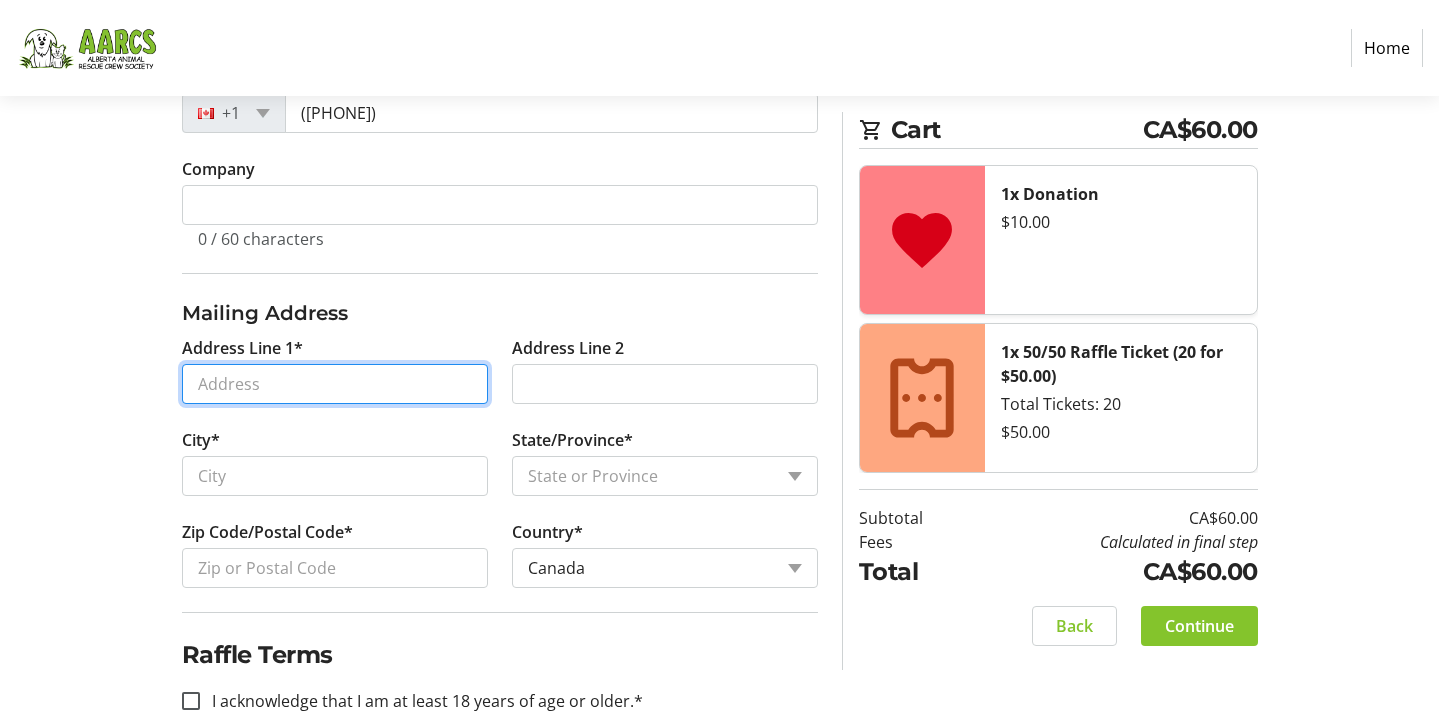 click on "Address Line 1*" at bounding box center [335, 384] 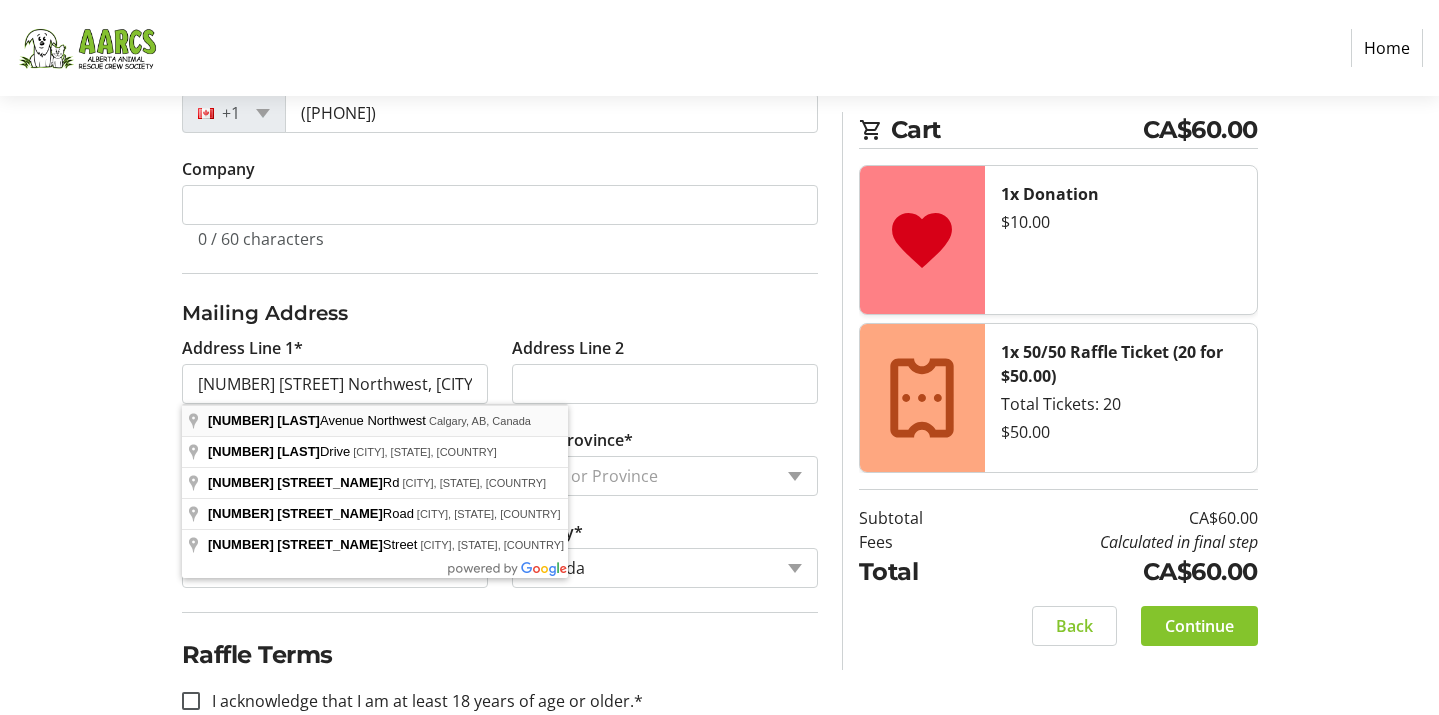 type on "[NUMBER] [STREET] Northwest" 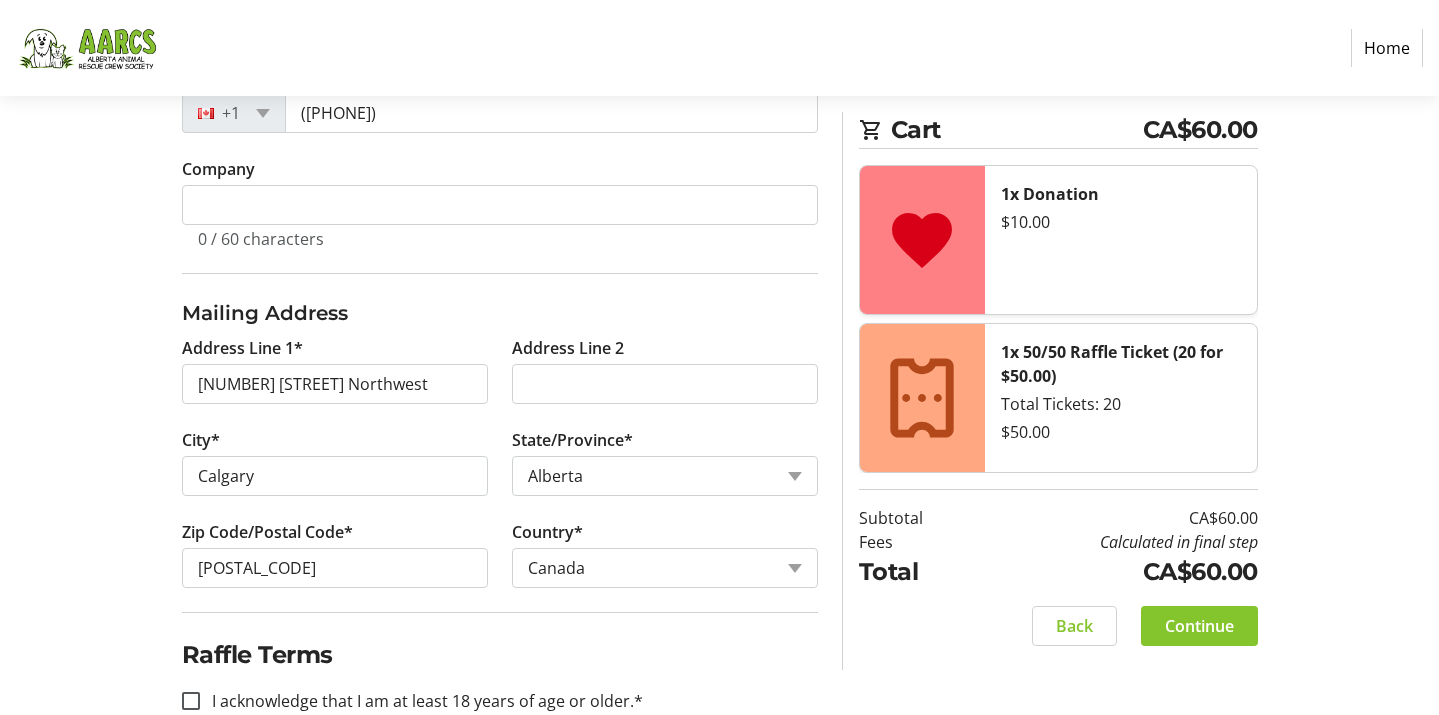 scroll, scrollTop: 668, scrollLeft: 0, axis: vertical 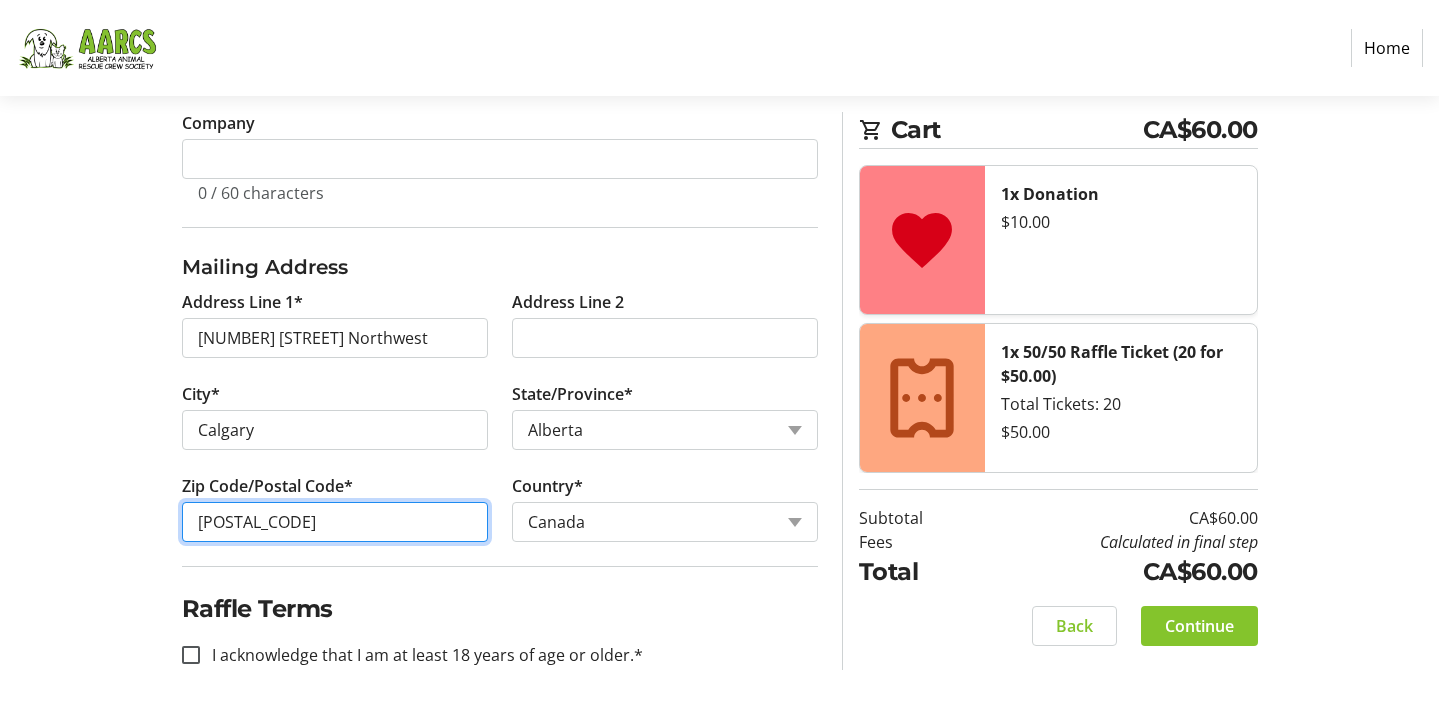 click on "[POSTAL_CODE]" at bounding box center [335, 522] 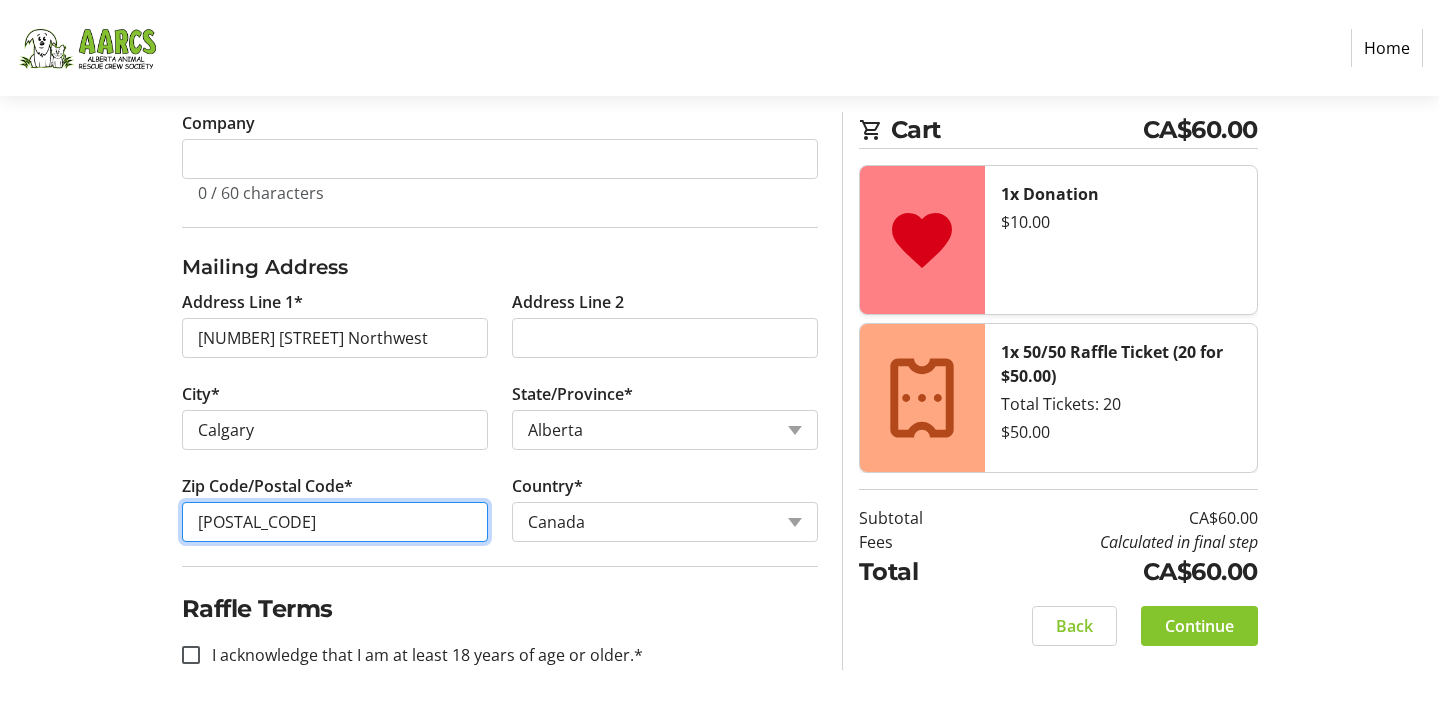 type on "[POSTAL_CODE]" 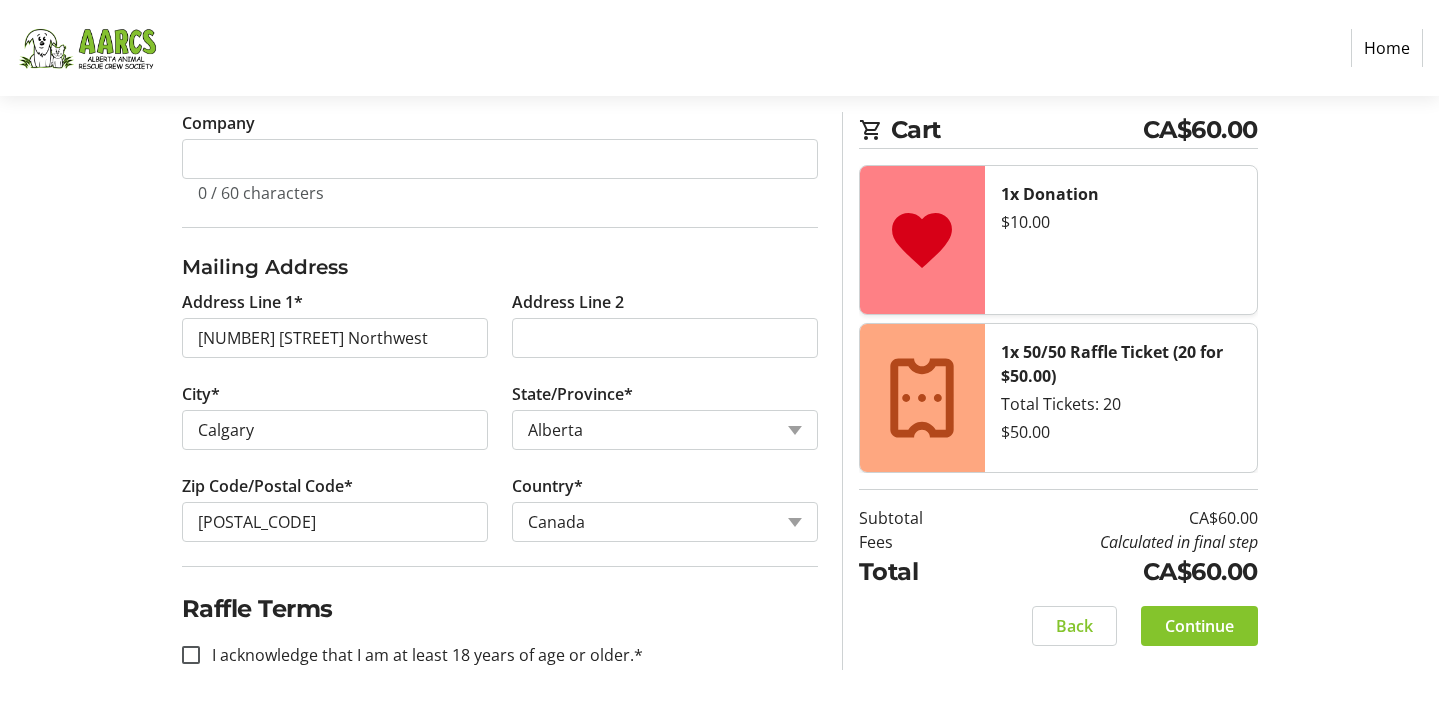 click on "Raffle Terms I acknowledge that I am at least [AGE] years of age or older.*" 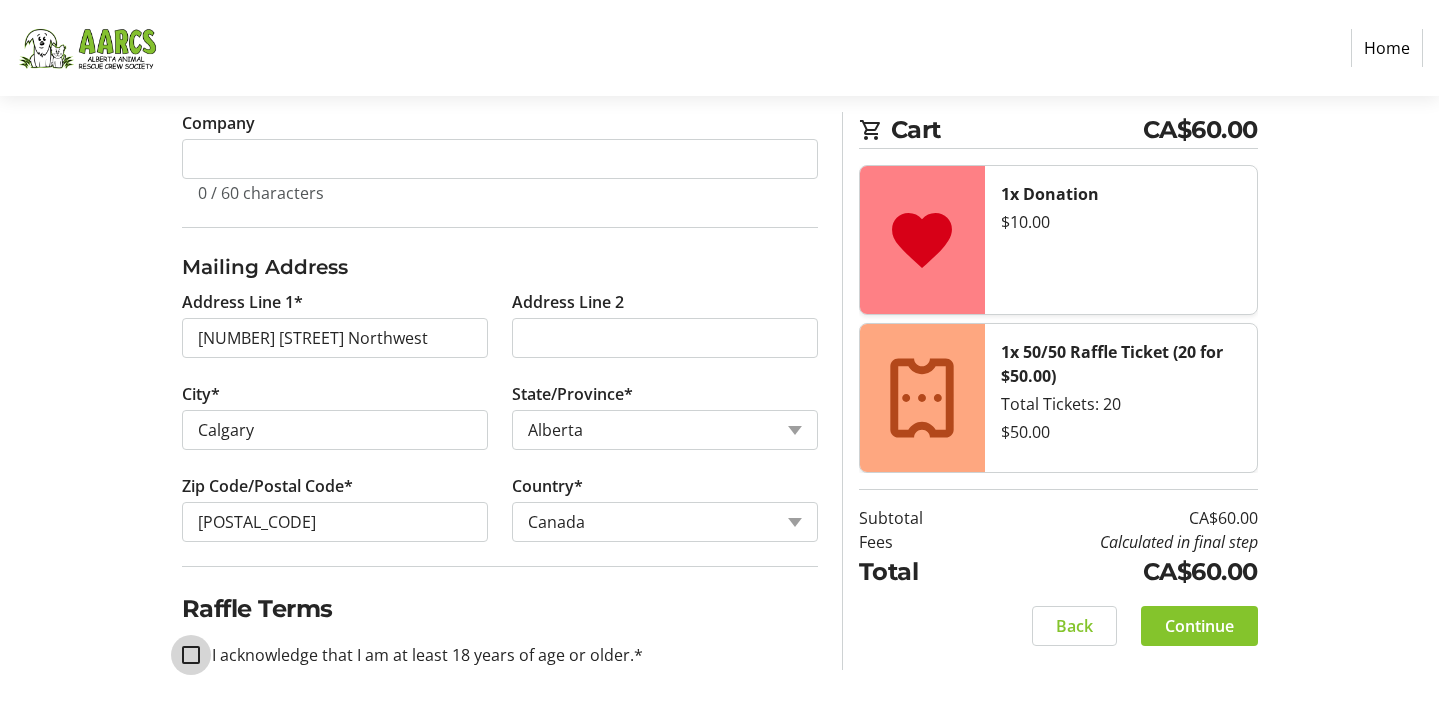 click on "I acknowledge that I am at least 18 years of age or older.*" at bounding box center (191, 655) 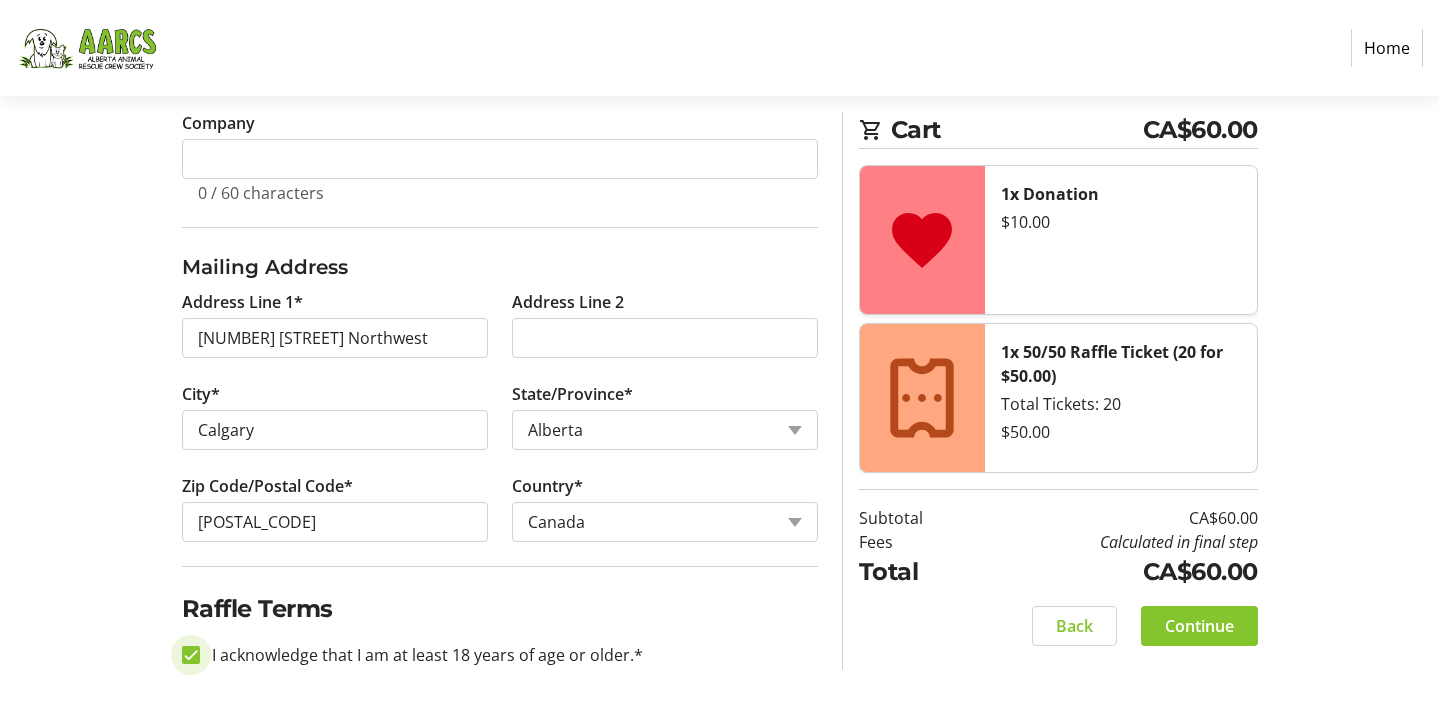 checkbox on "true" 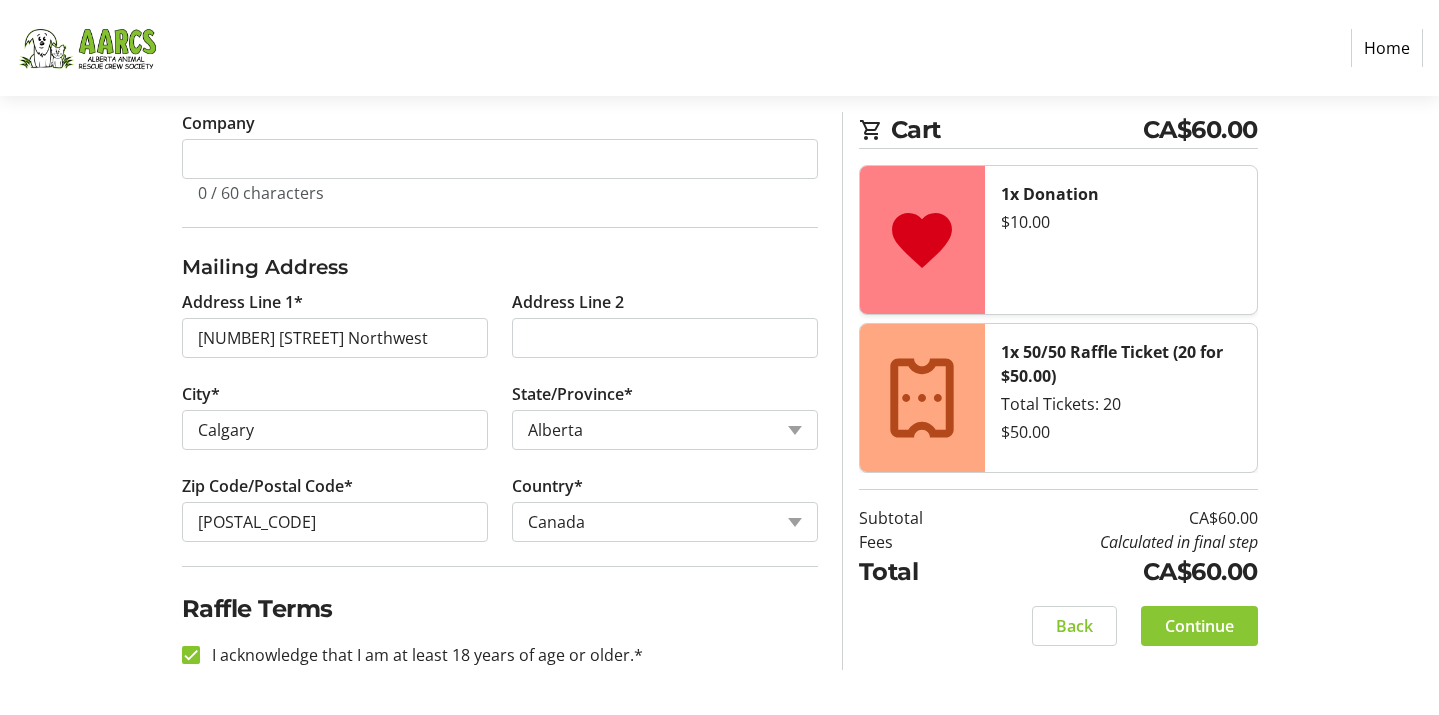 click on "Continue" 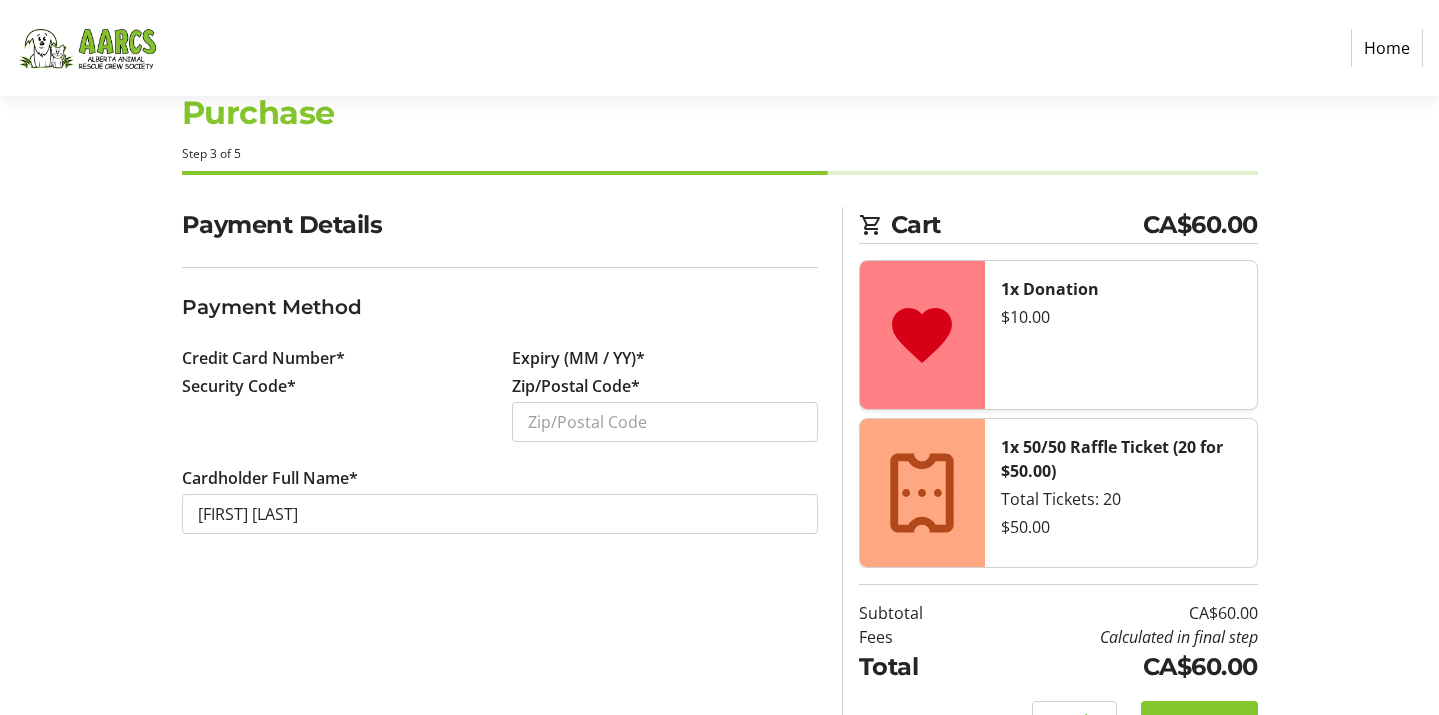 scroll, scrollTop: 0, scrollLeft: 0, axis: both 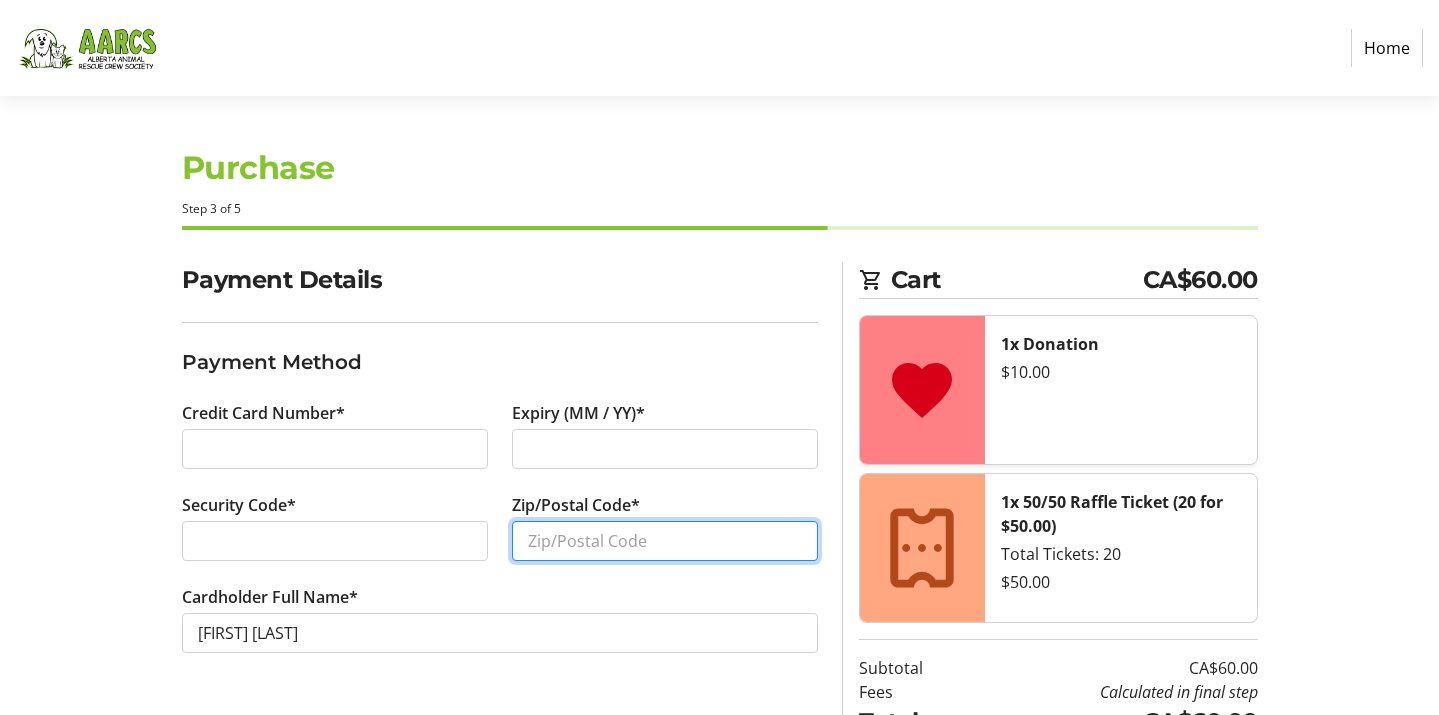 click on "Zip/Postal Code*" at bounding box center (665, 541) 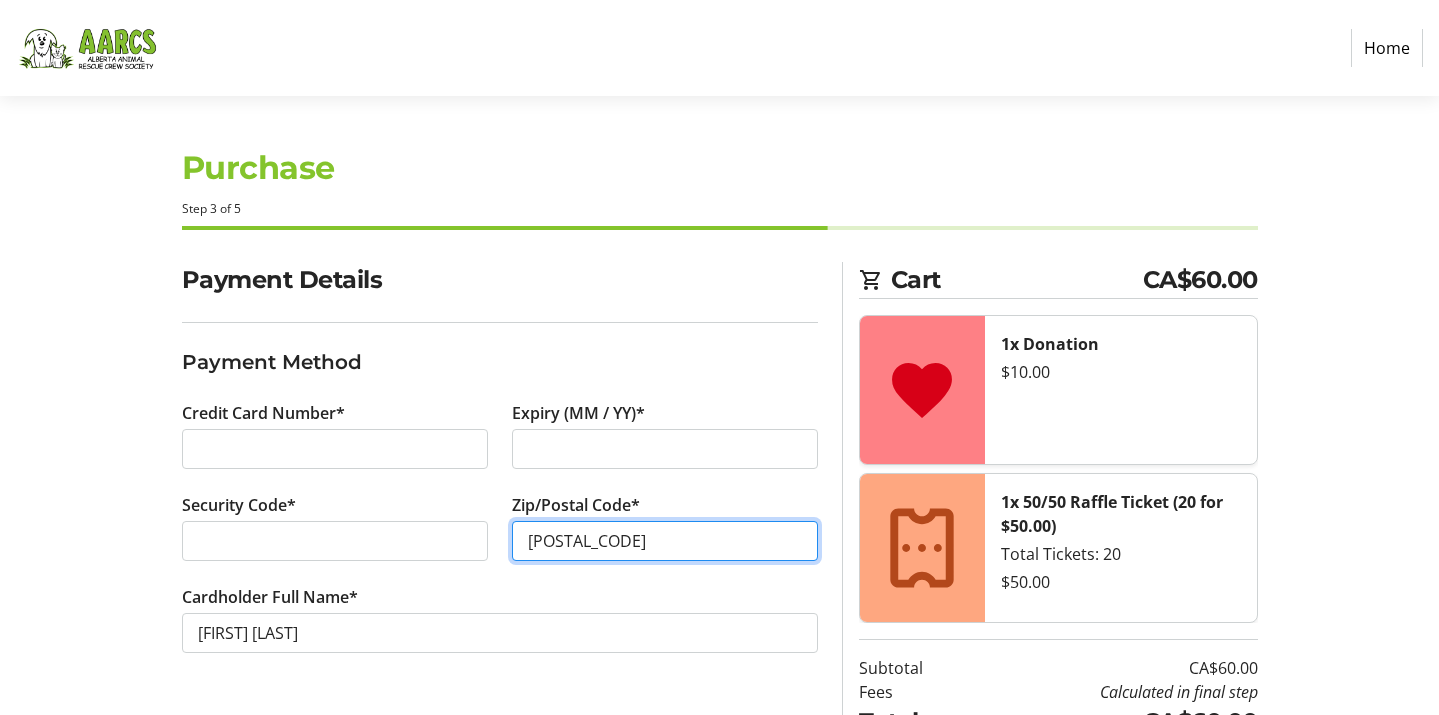 scroll, scrollTop: 105, scrollLeft: 0, axis: vertical 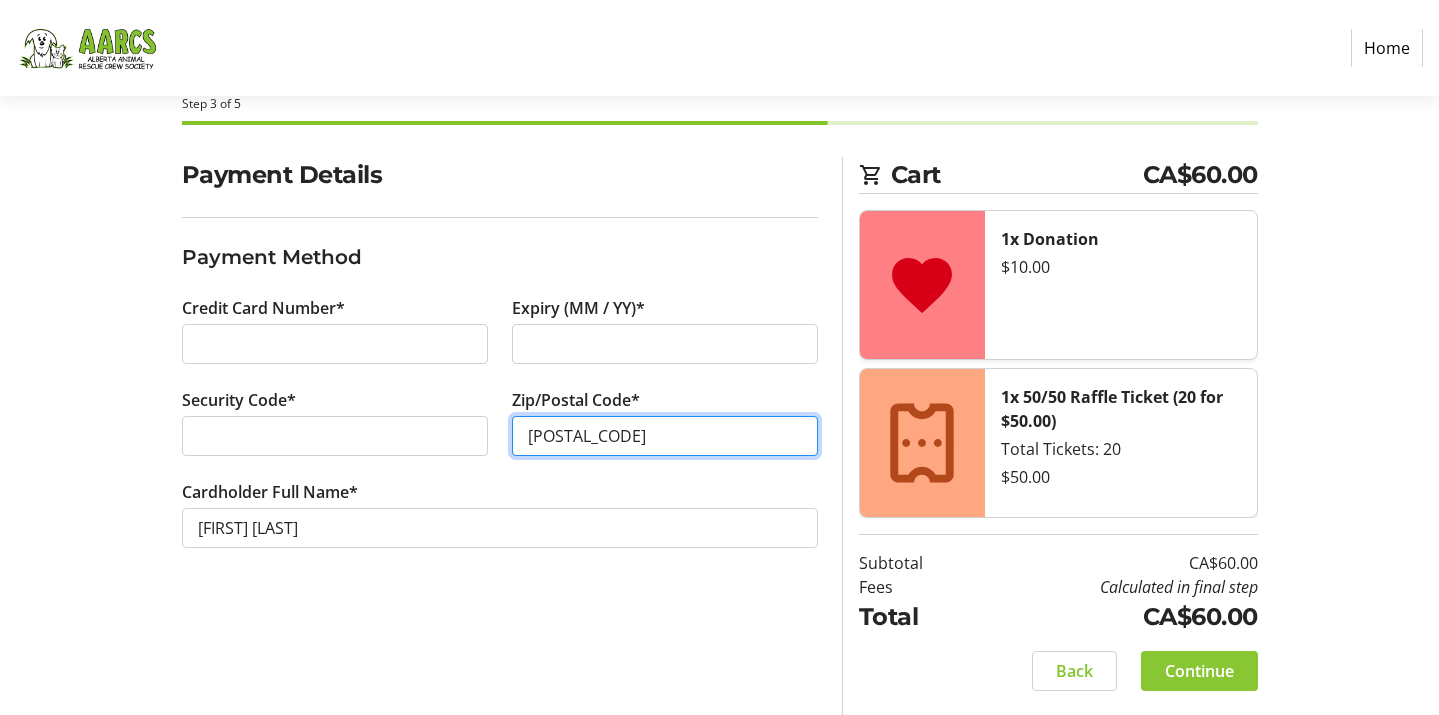 type on "[POSTAL_CODE]" 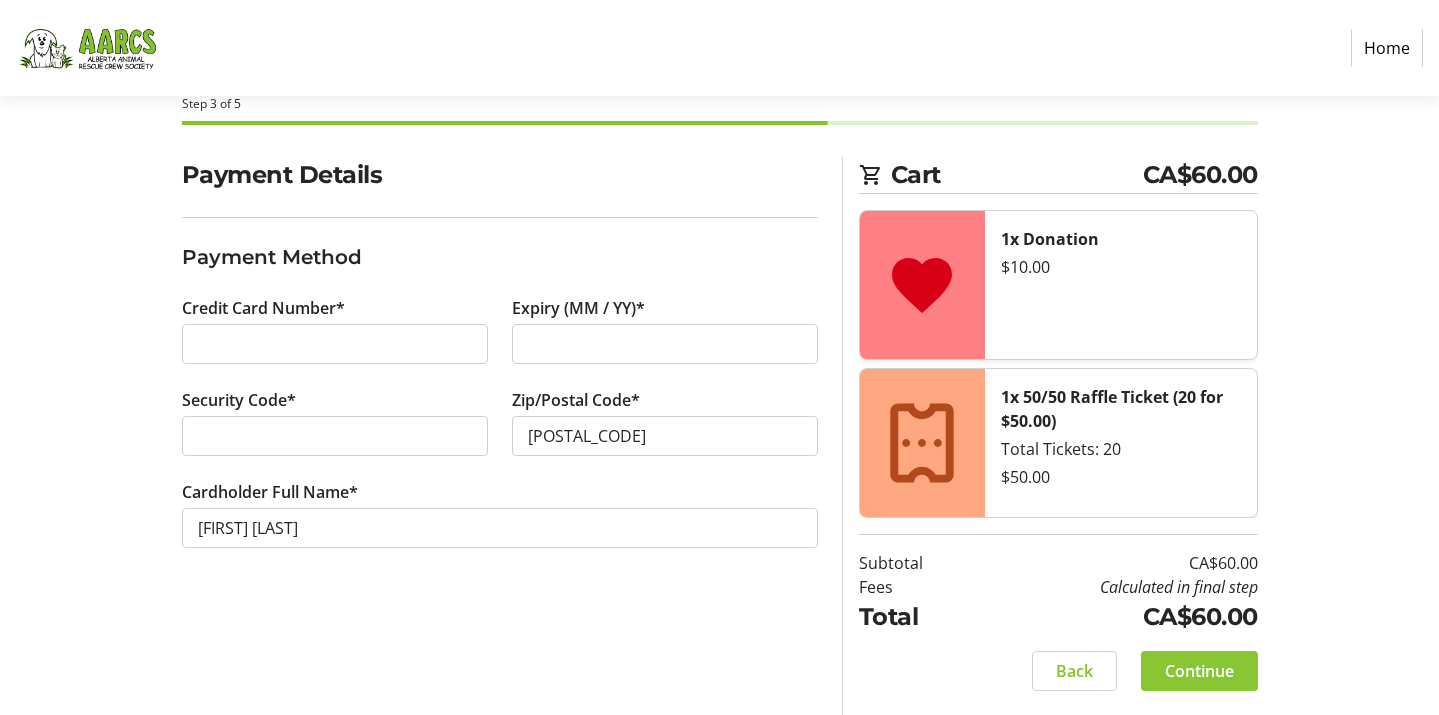 click on "Continue" 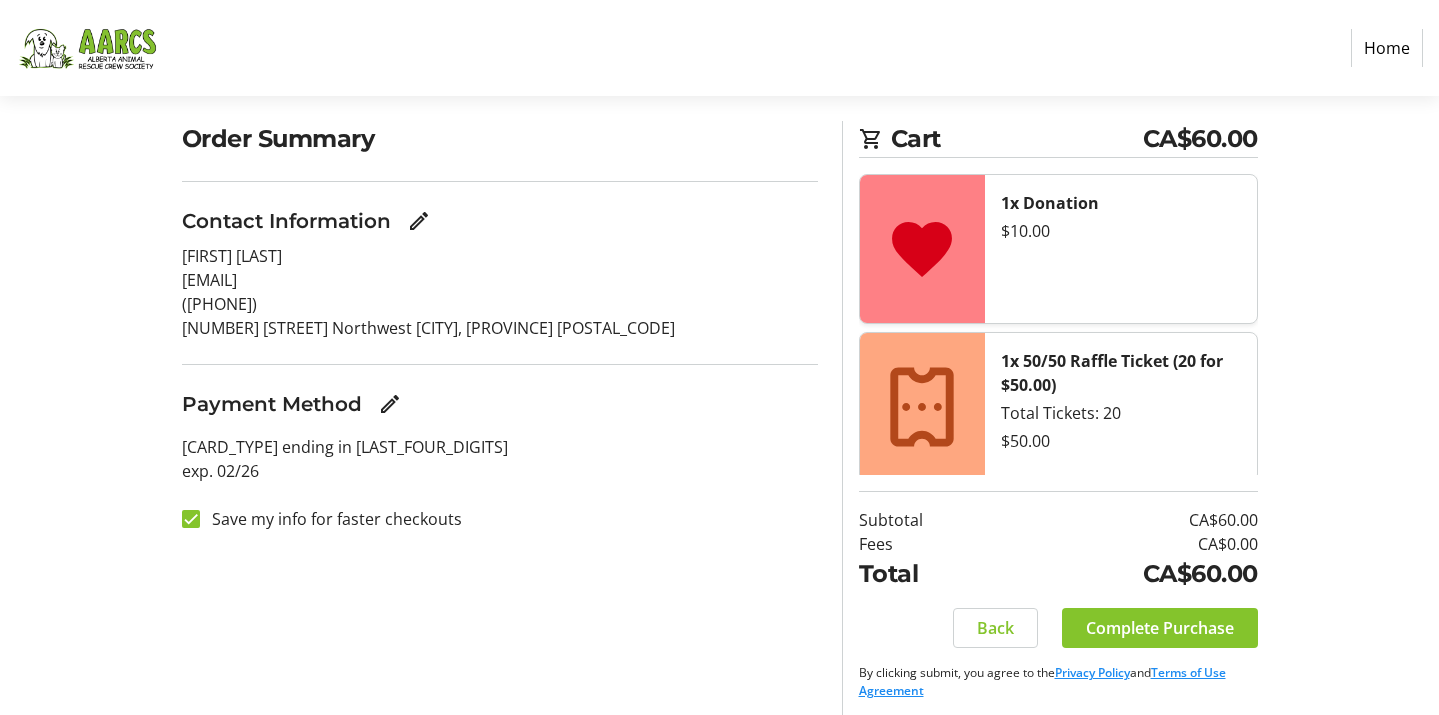 scroll, scrollTop: 150, scrollLeft: 0, axis: vertical 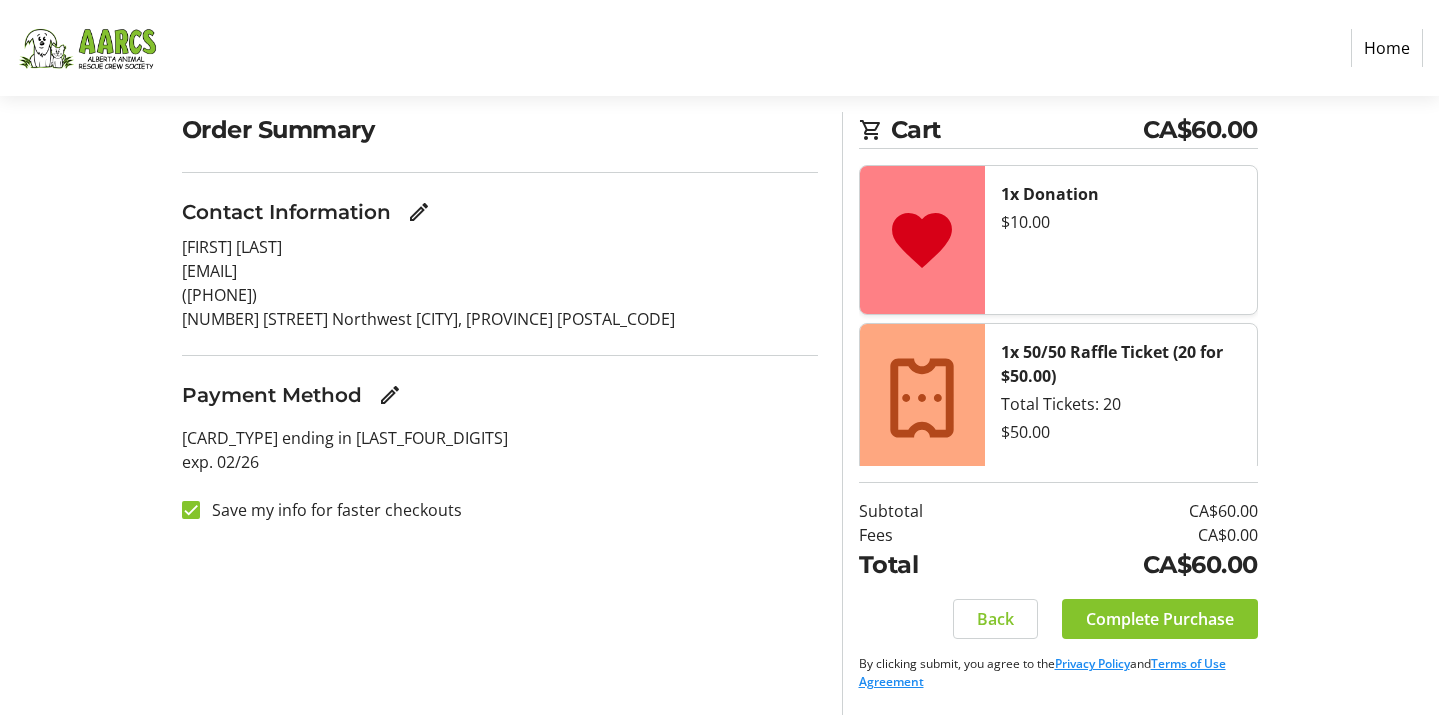 click on "Save my info for faster checkouts" at bounding box center [331, 510] 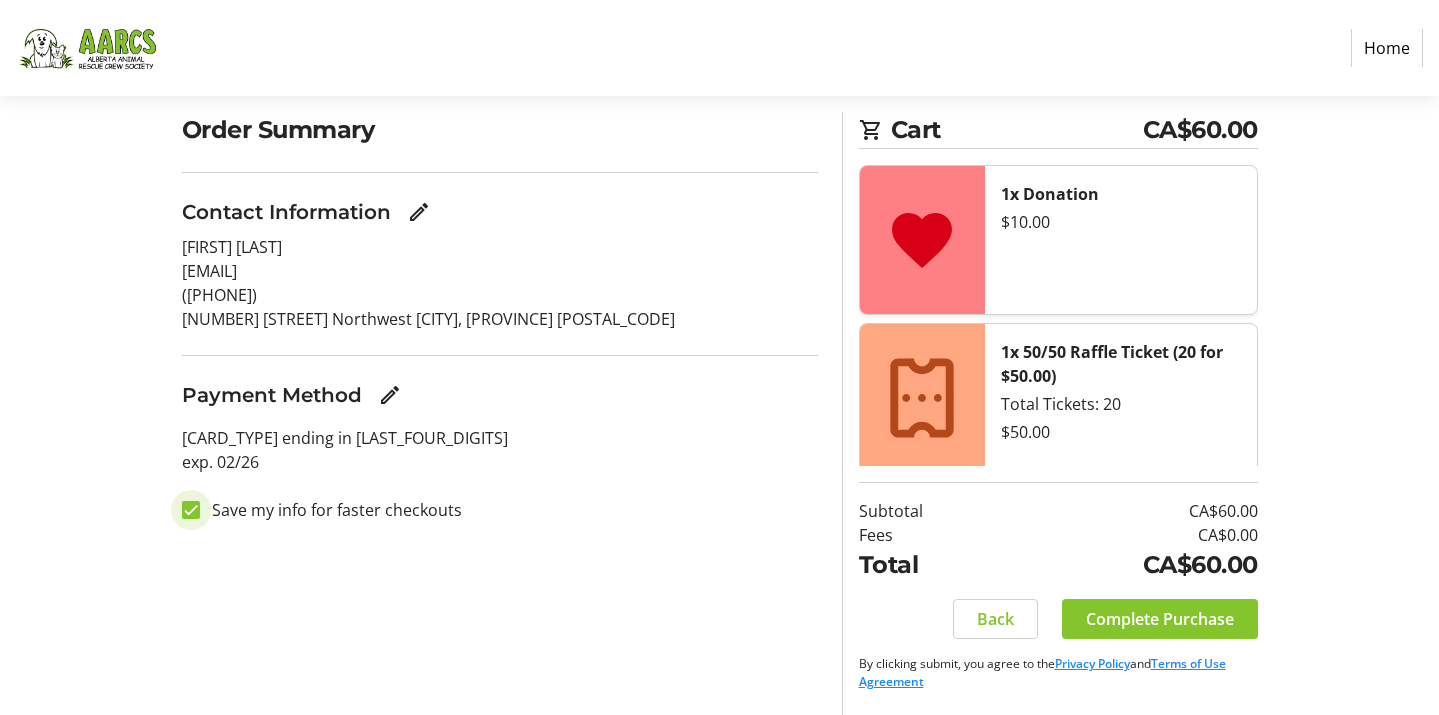 checkbox on "false" 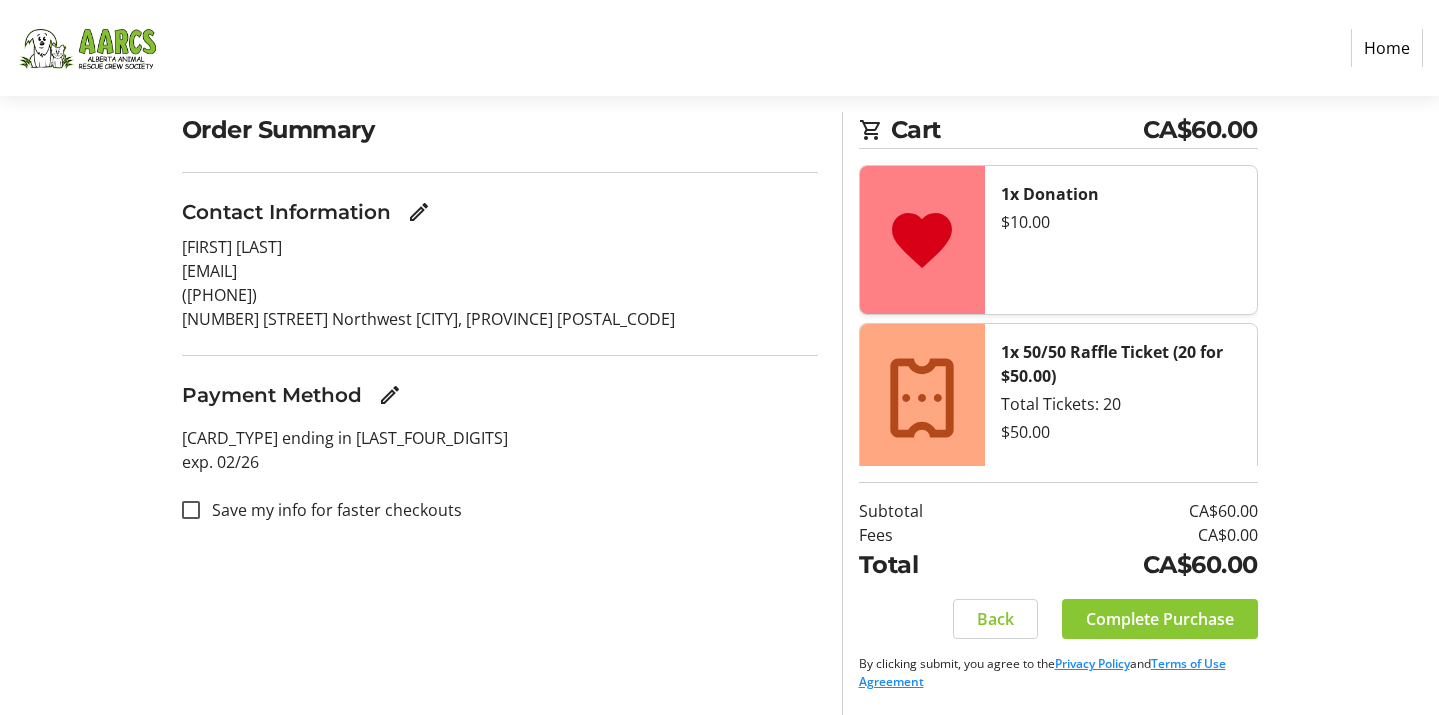 click on "Complete Purchase" 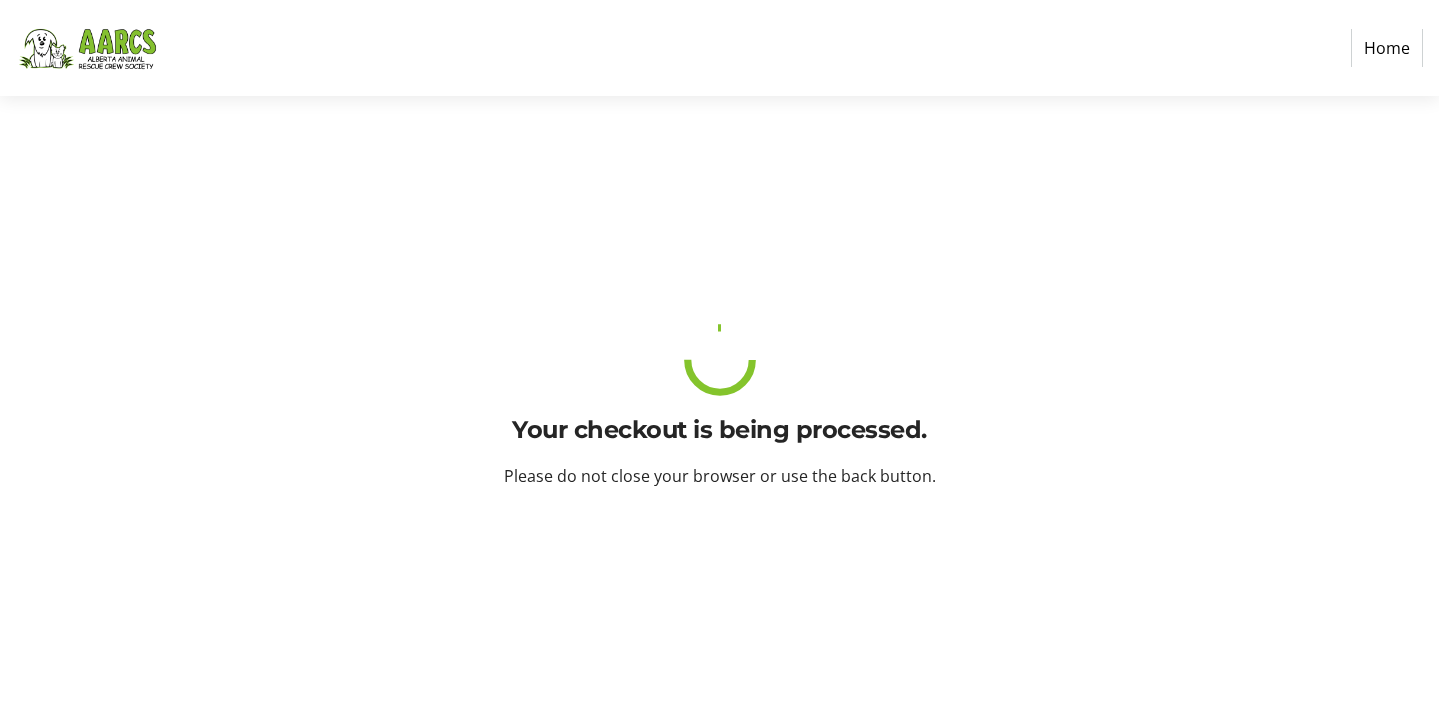 scroll, scrollTop: 0, scrollLeft: 0, axis: both 